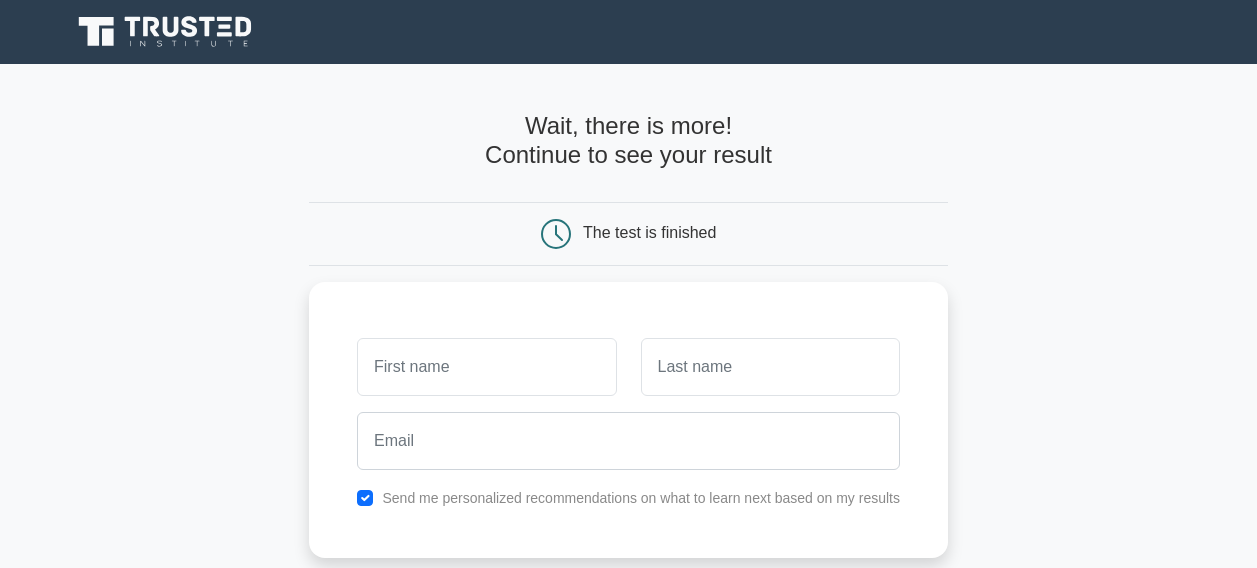 scroll, scrollTop: 0, scrollLeft: 0, axis: both 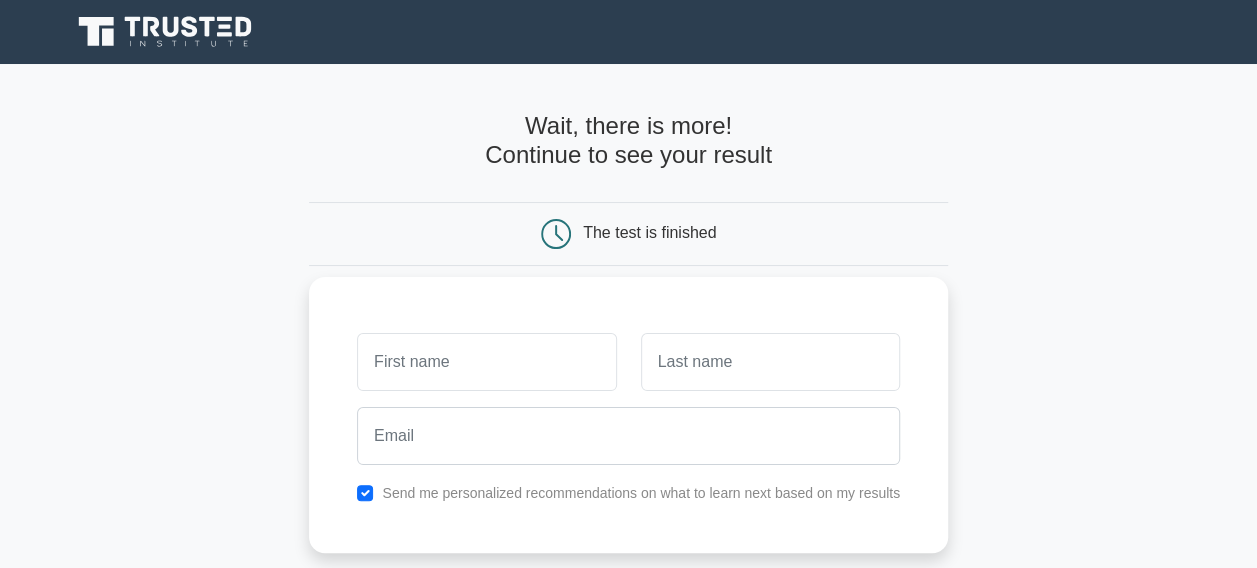 drag, startPoint x: 0, startPoint y: 0, endPoint x: 472, endPoint y: 363, distance: 595.44354 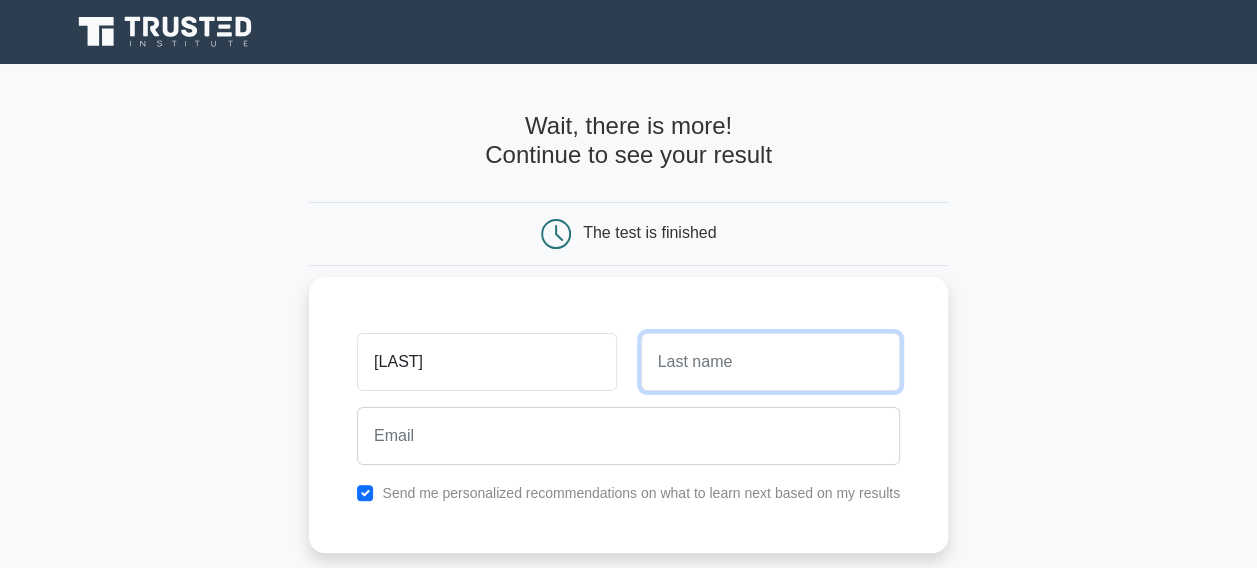 click at bounding box center (770, 362) 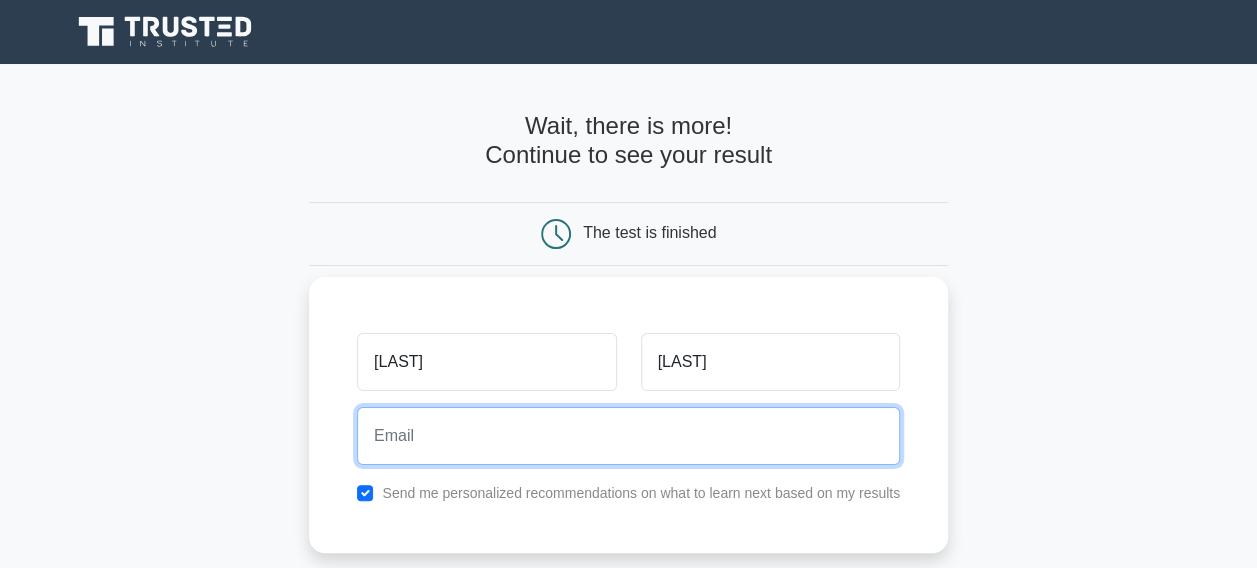 click at bounding box center (628, 436) 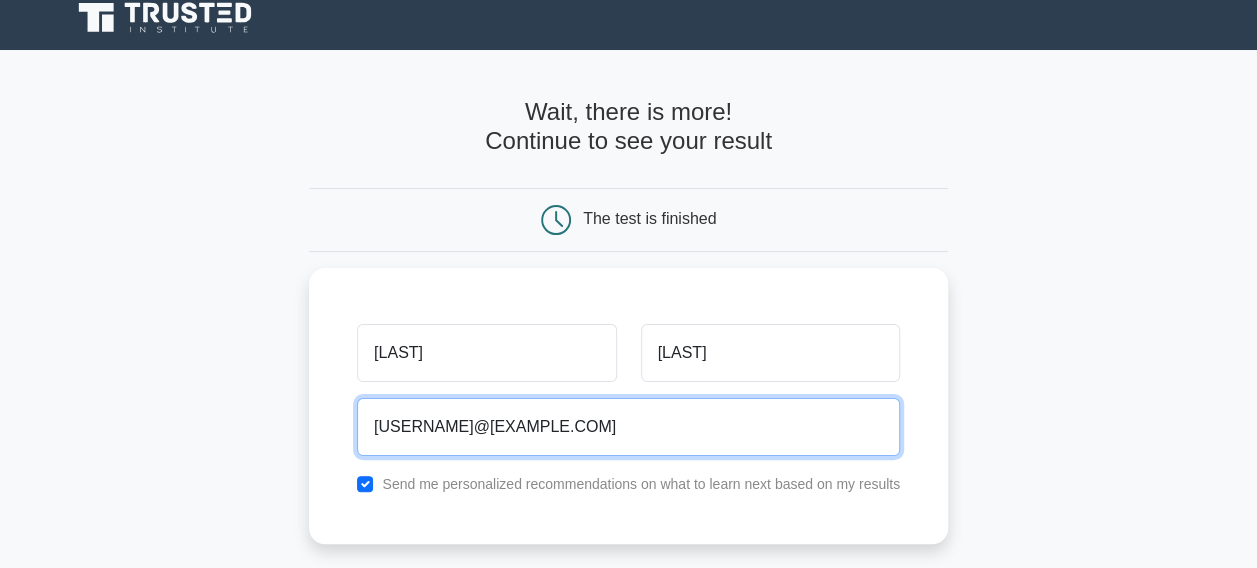 scroll, scrollTop: 100, scrollLeft: 0, axis: vertical 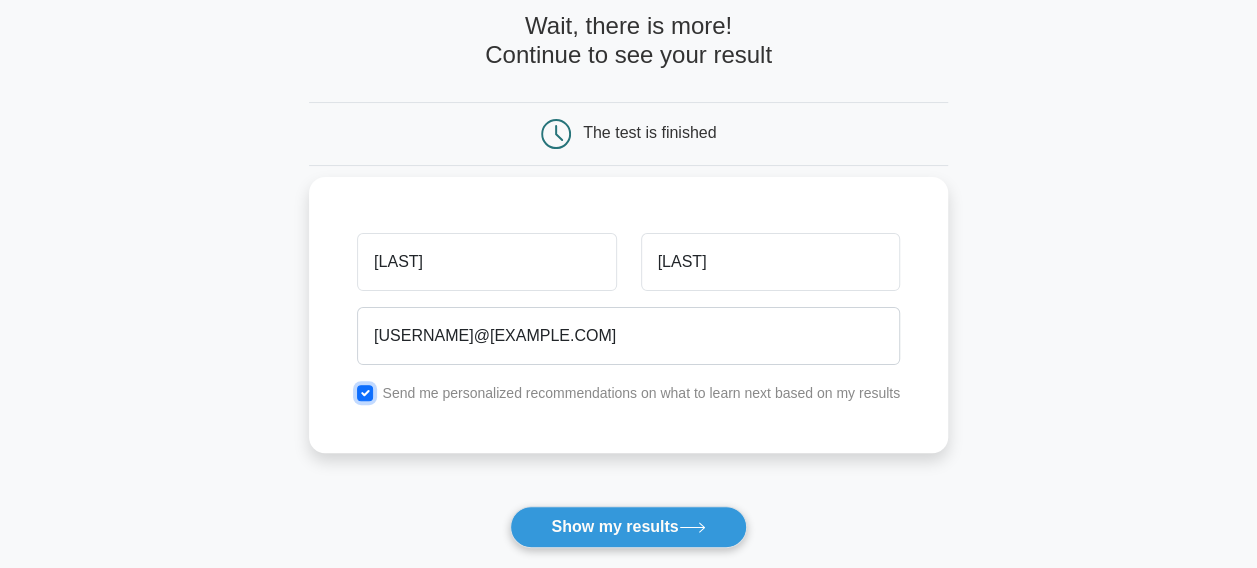 click at bounding box center (365, 393) 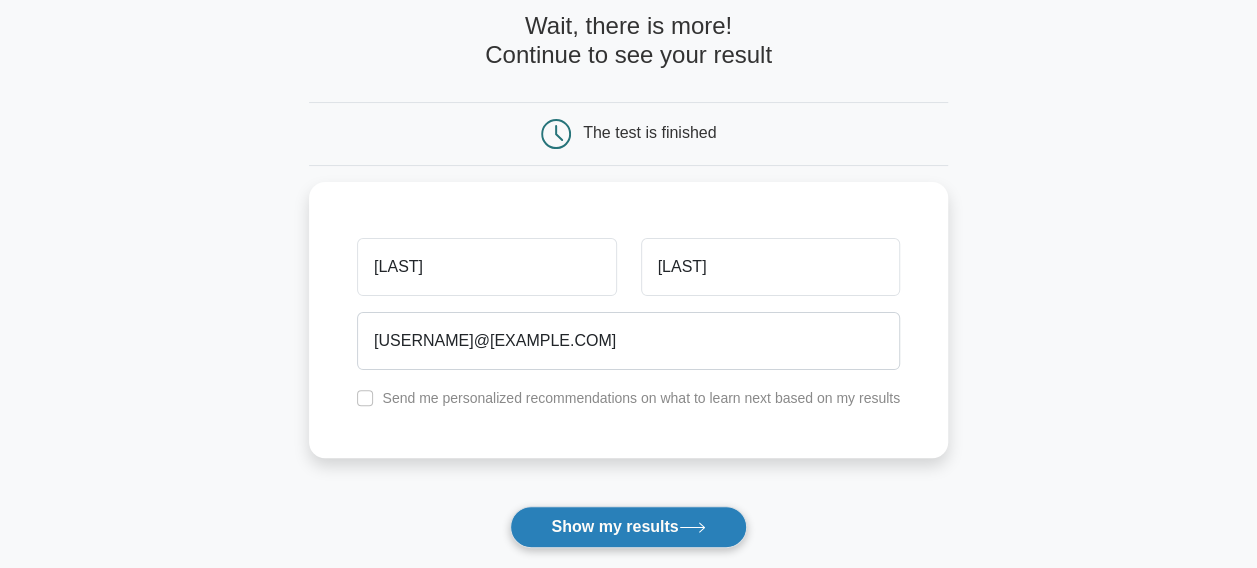 click on "Show my results" at bounding box center (628, 527) 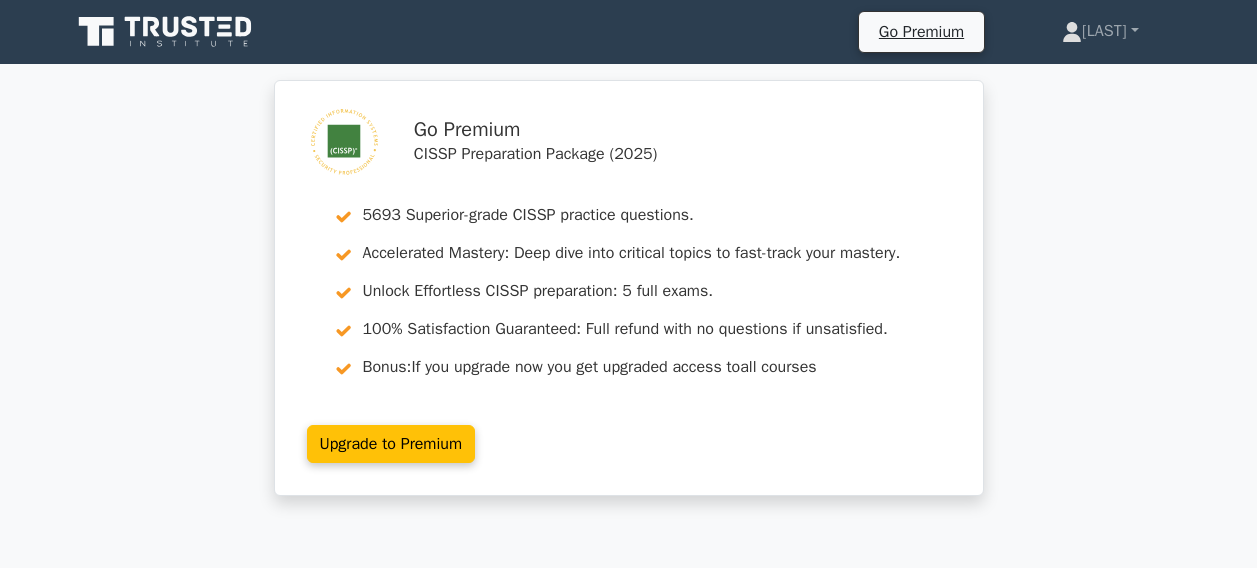 scroll, scrollTop: 0, scrollLeft: 0, axis: both 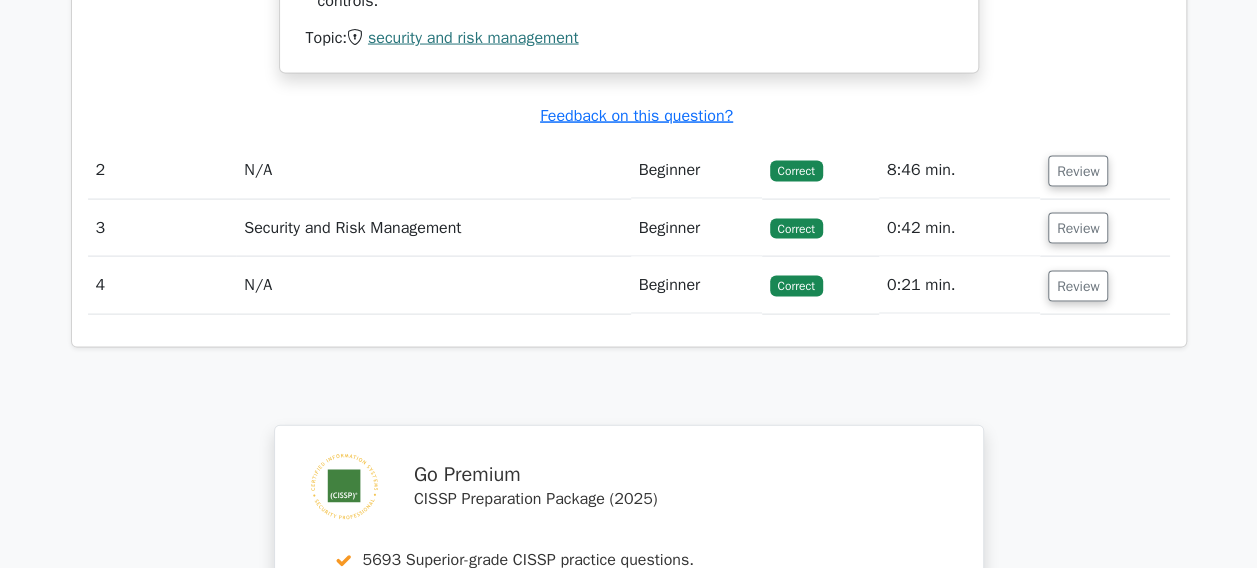 click on "2" at bounding box center [162, 170] 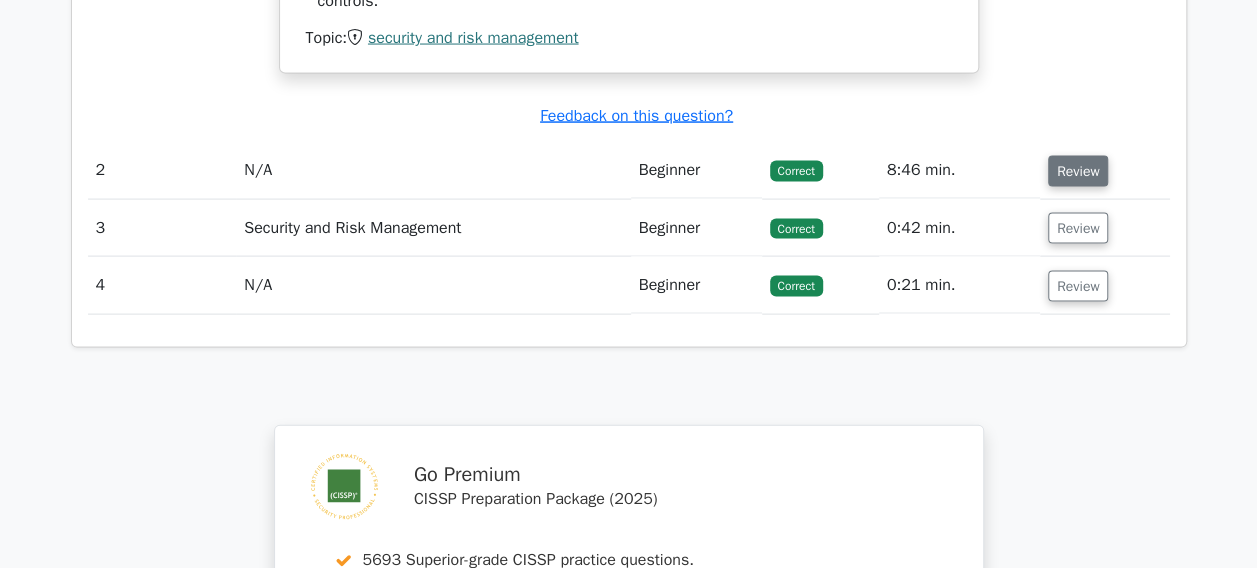 click on "Review" at bounding box center [1078, 171] 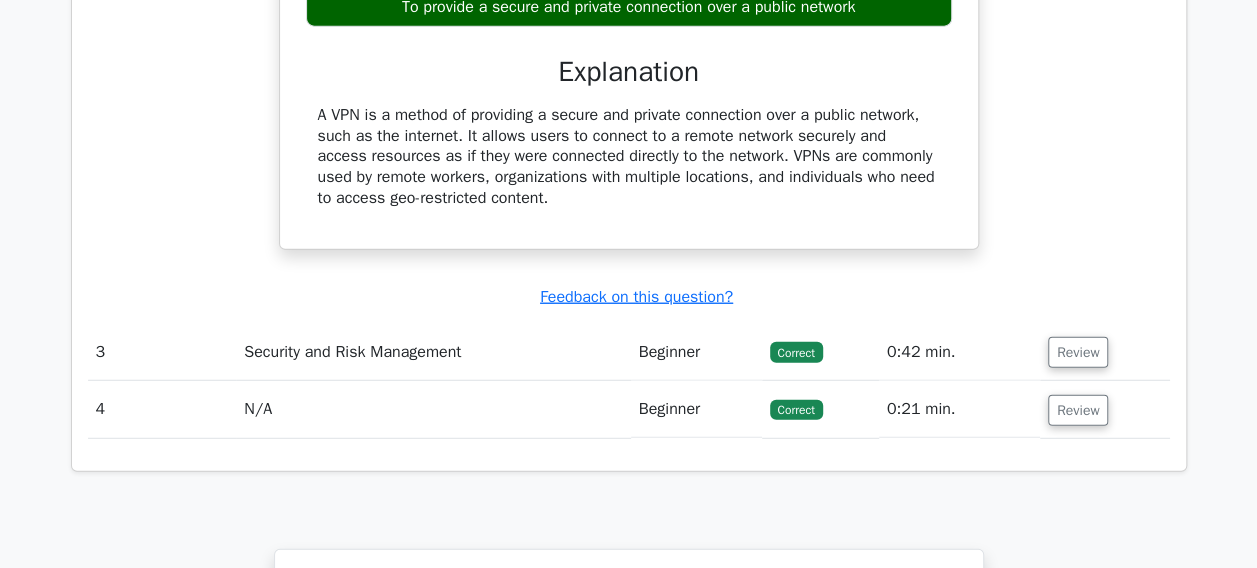 scroll, scrollTop: 2500, scrollLeft: 0, axis: vertical 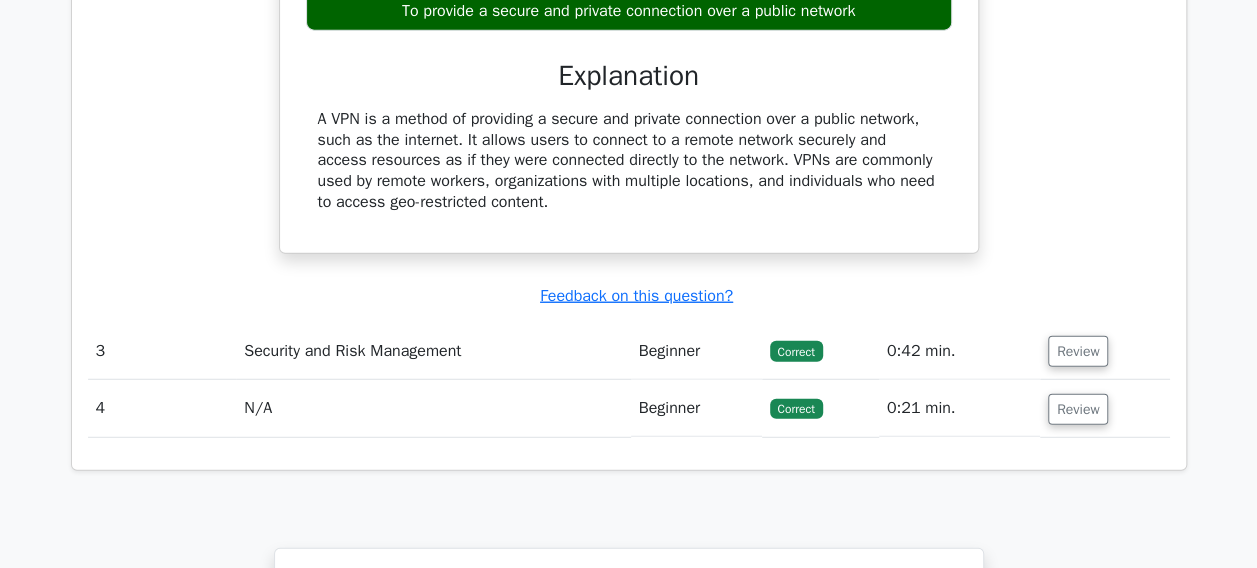 click on "Security and Risk Management" at bounding box center [433, 351] 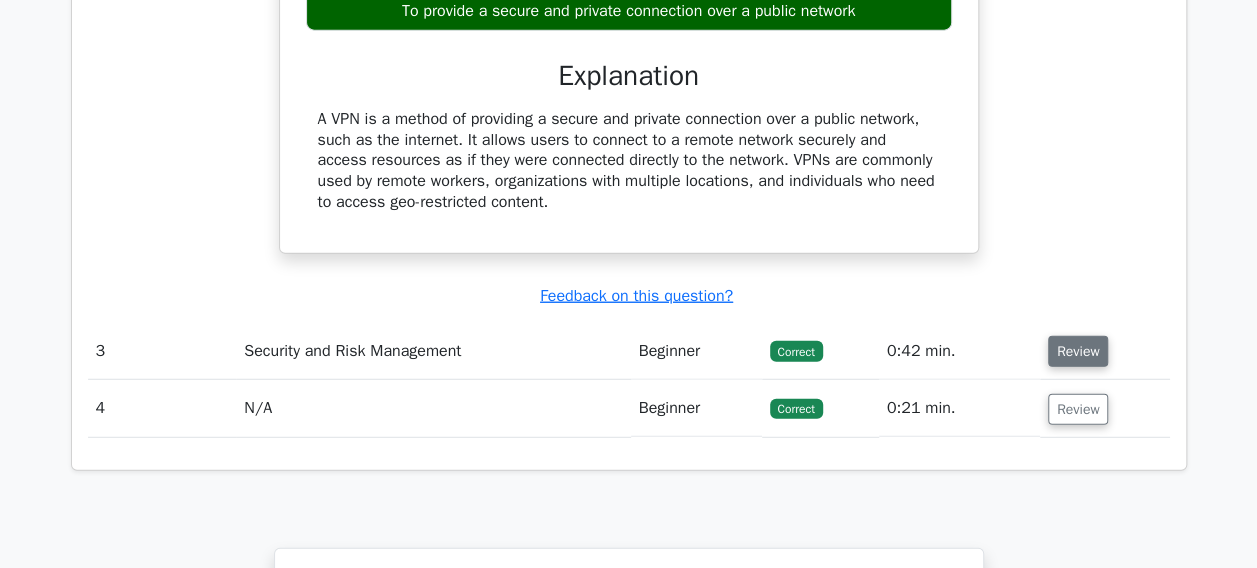 click on "Review" at bounding box center [1078, 351] 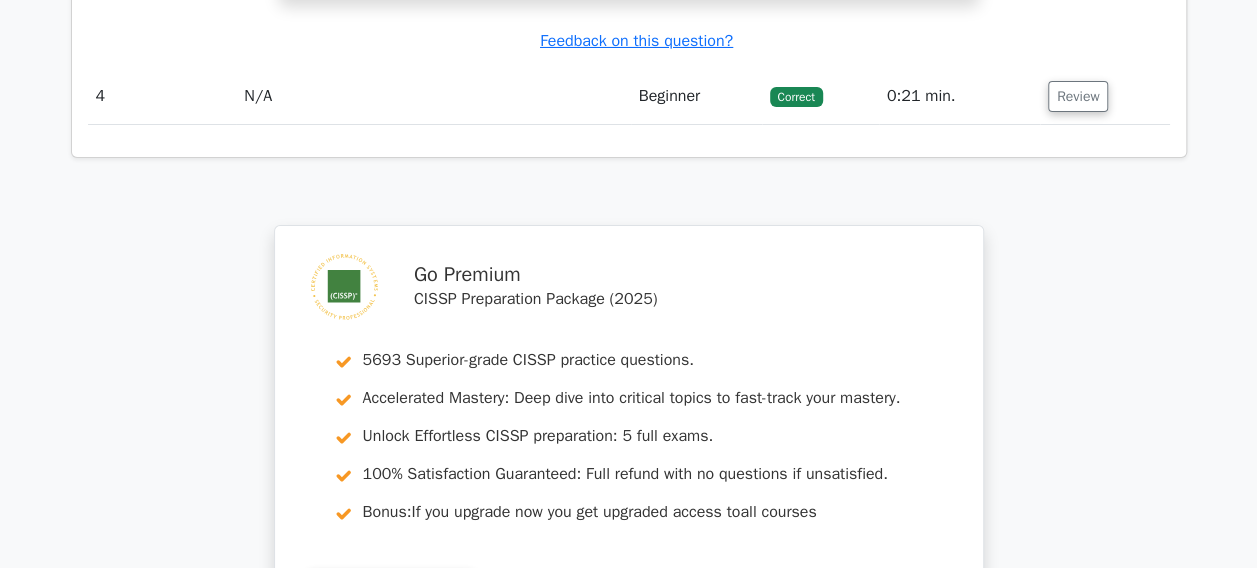 scroll, scrollTop: 3300, scrollLeft: 0, axis: vertical 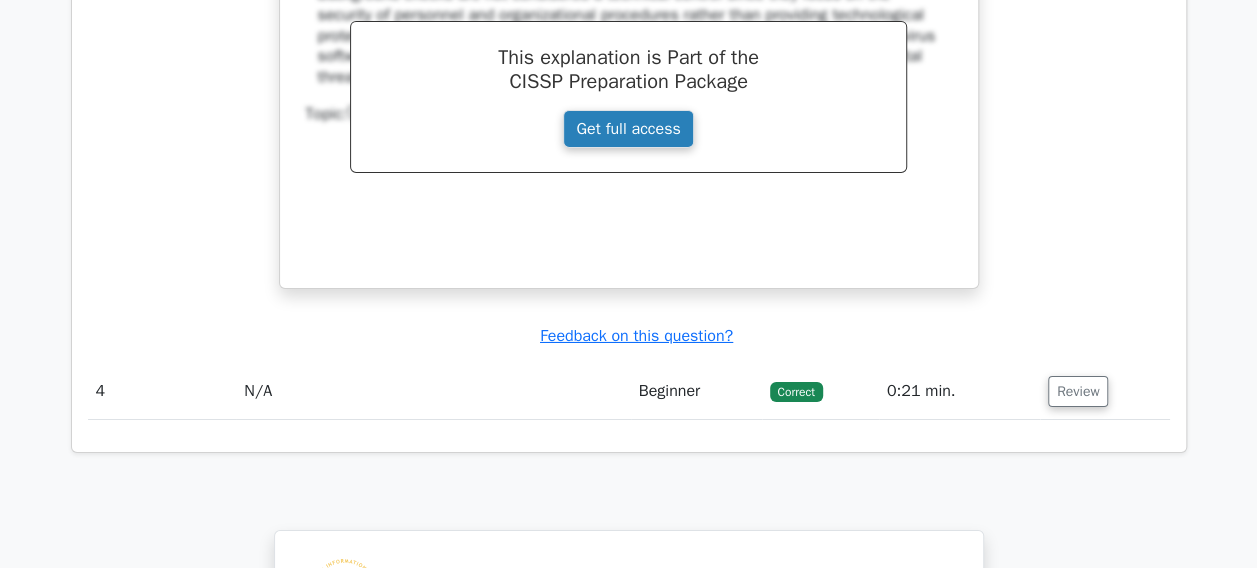 click on "Get full access" at bounding box center (628, 129) 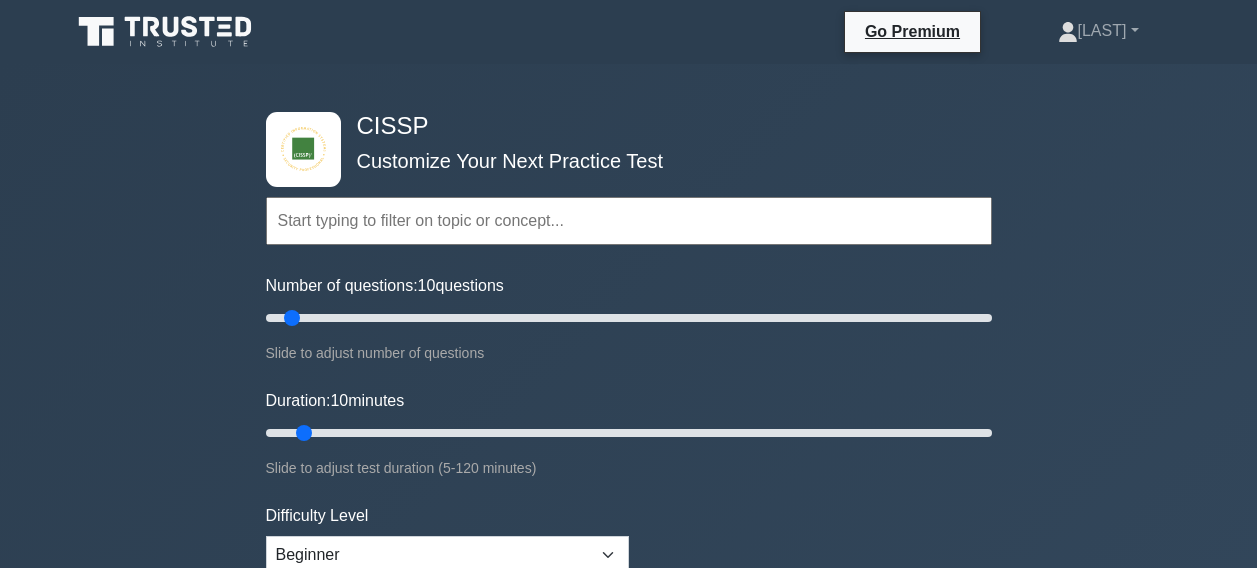 scroll, scrollTop: 100, scrollLeft: 0, axis: vertical 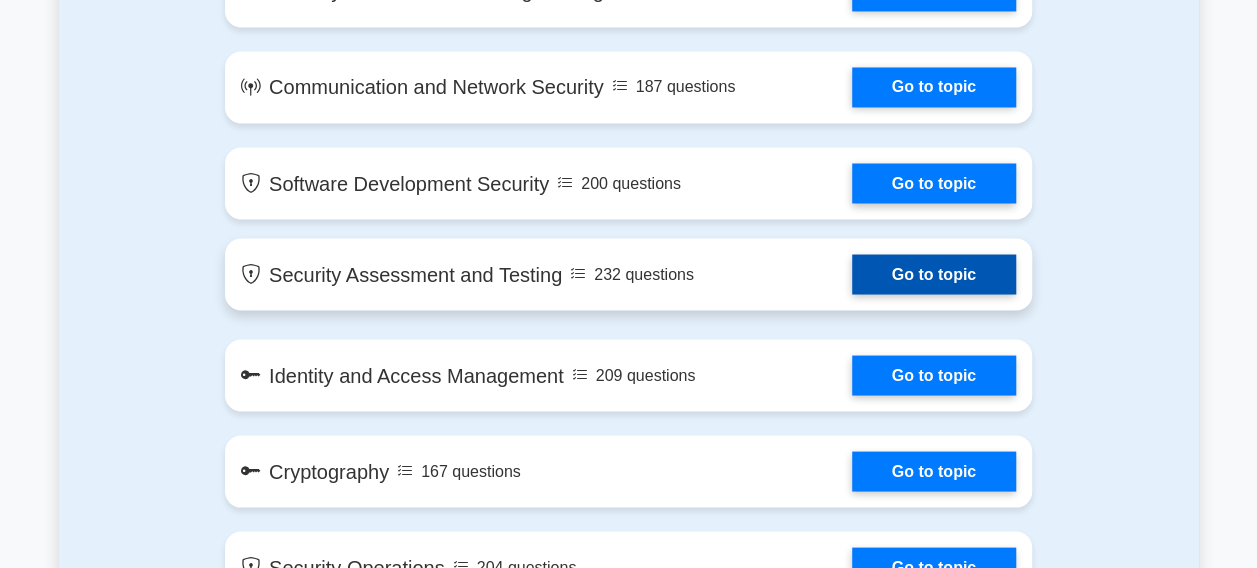 click on "Go to topic" at bounding box center [934, 274] 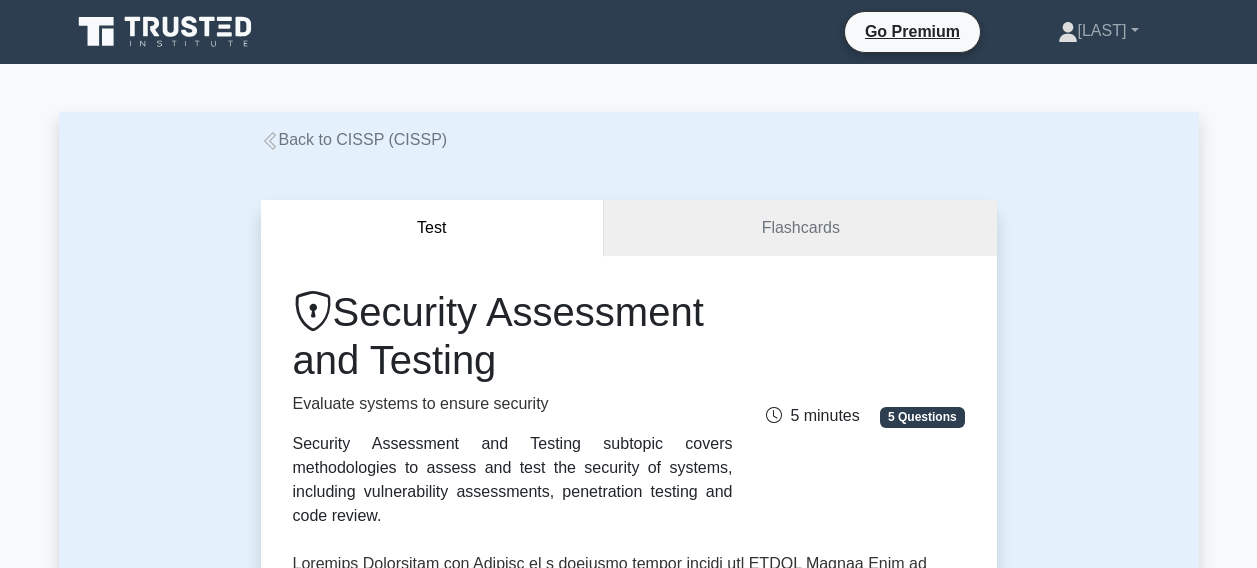scroll, scrollTop: 0, scrollLeft: 0, axis: both 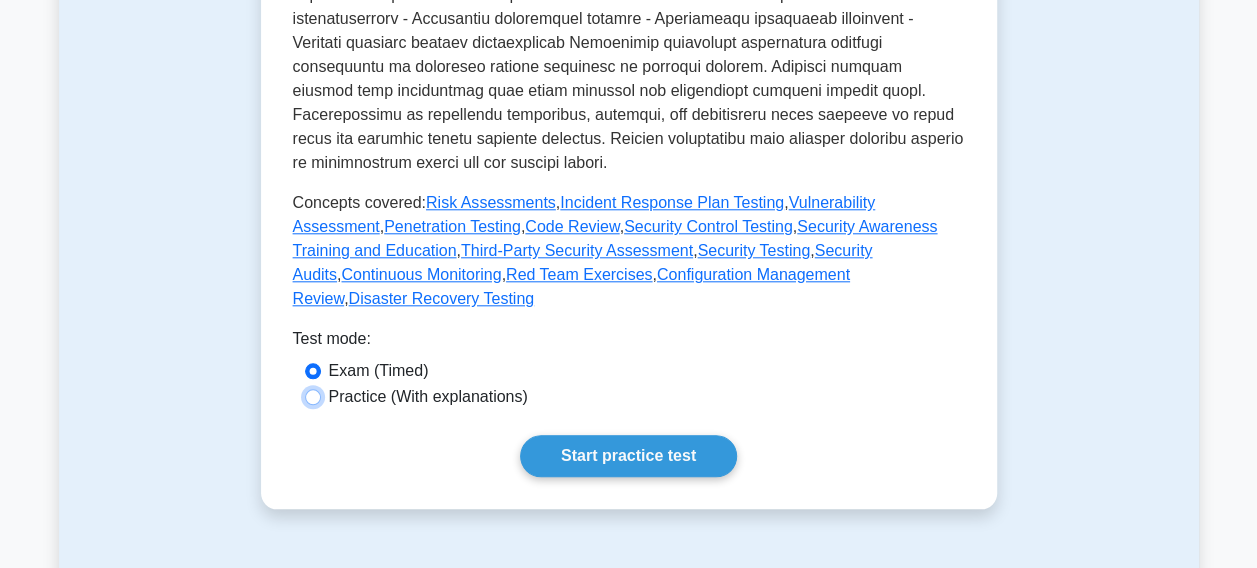 click on "Practice (With explanations)" at bounding box center [313, 397] 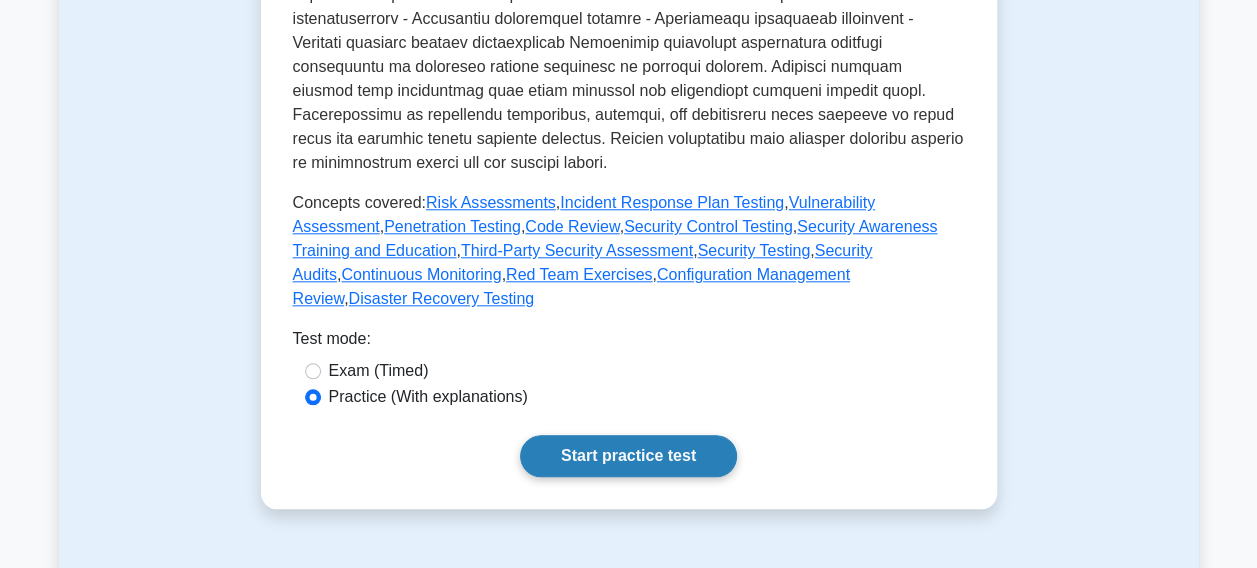 click on "Start practice test" at bounding box center (628, 456) 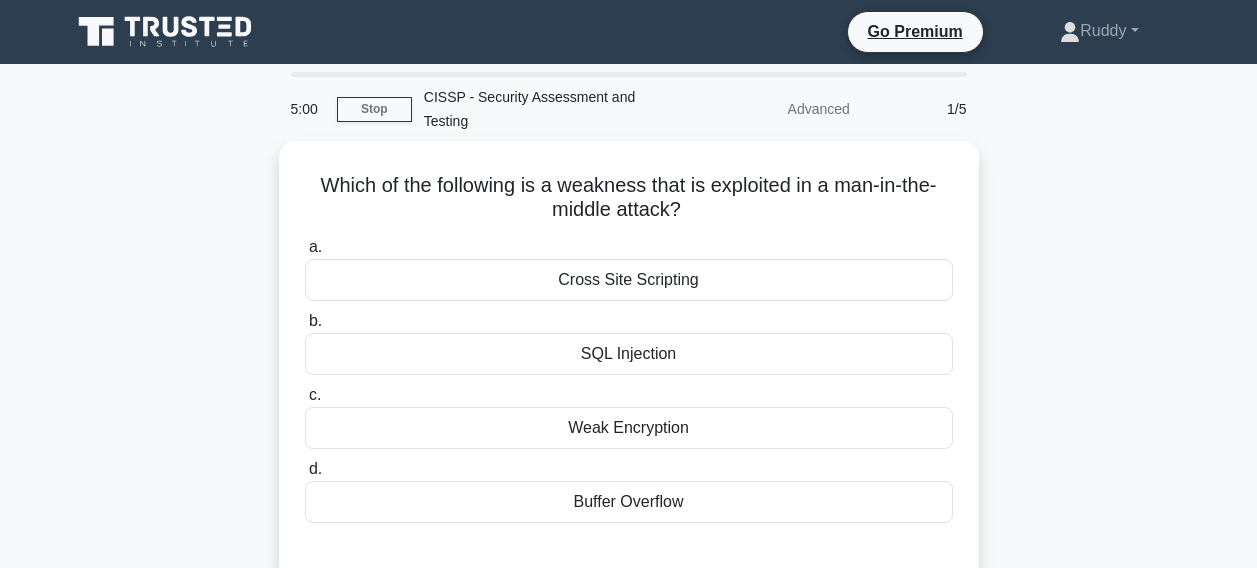 scroll, scrollTop: 0, scrollLeft: 0, axis: both 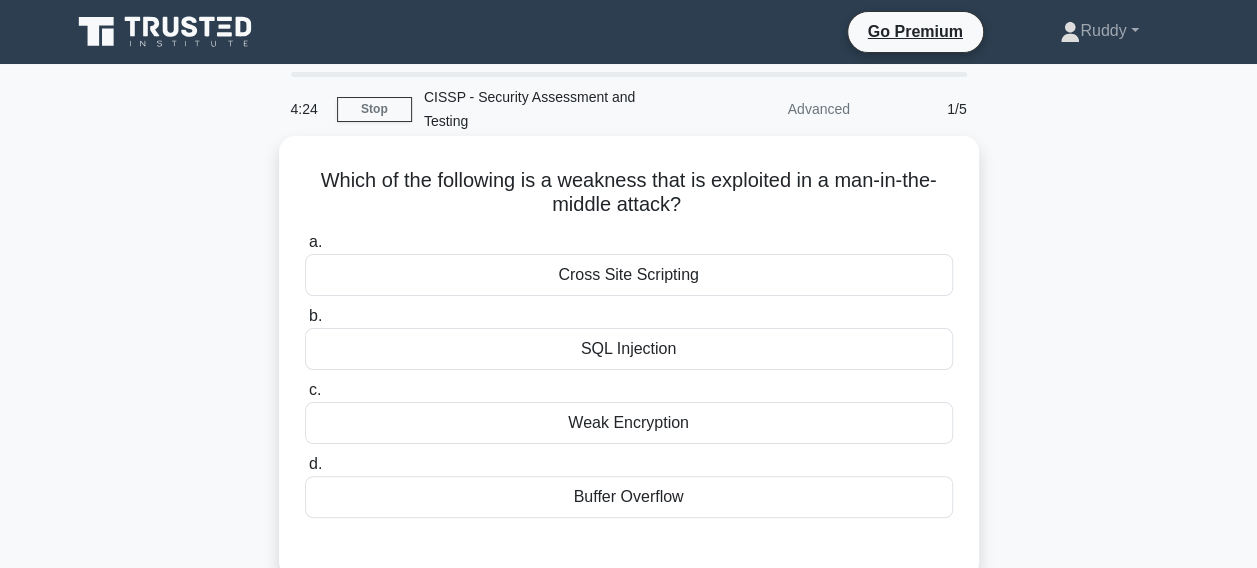 click on "Cross Site Scripting" at bounding box center (629, 275) 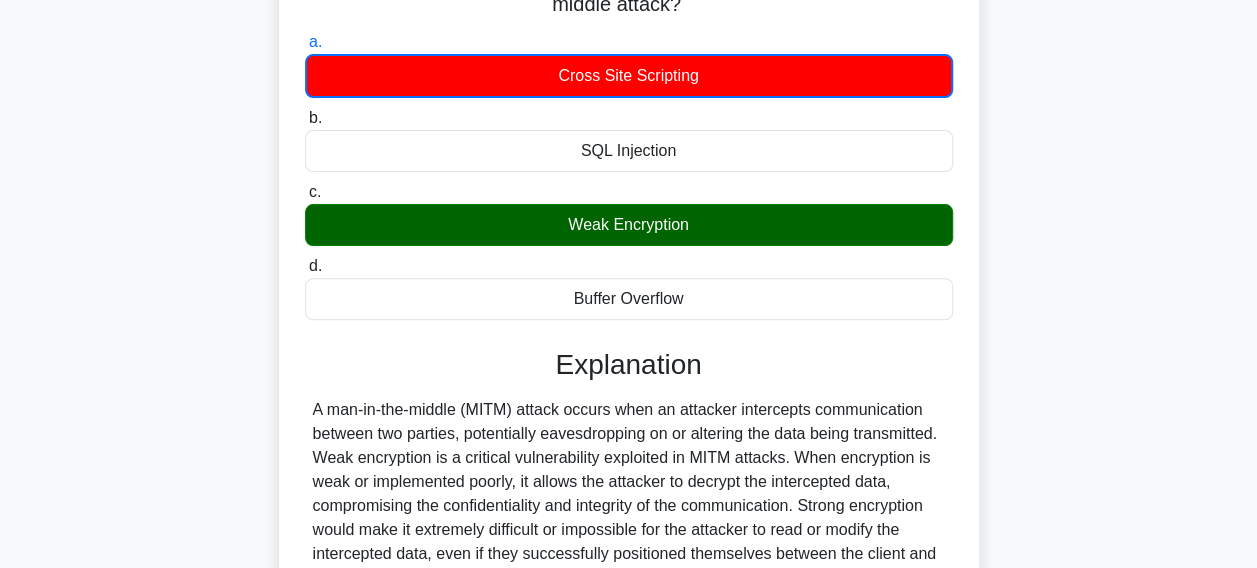 scroll, scrollTop: 300, scrollLeft: 0, axis: vertical 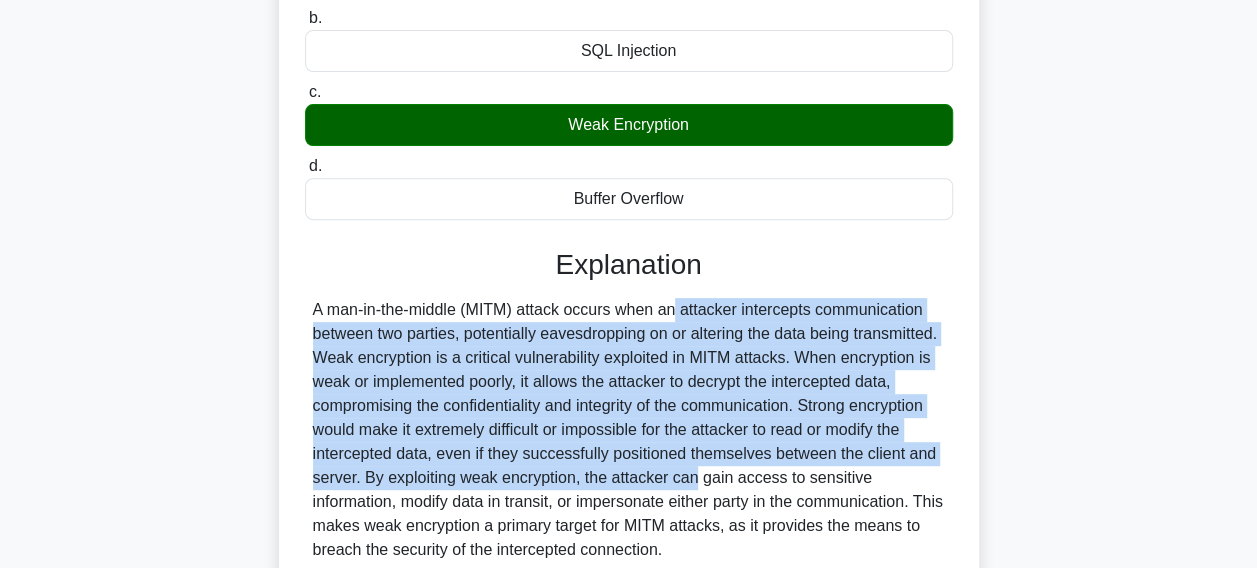 drag, startPoint x: 544, startPoint y: 286, endPoint x: 576, endPoint y: 452, distance: 169.0562 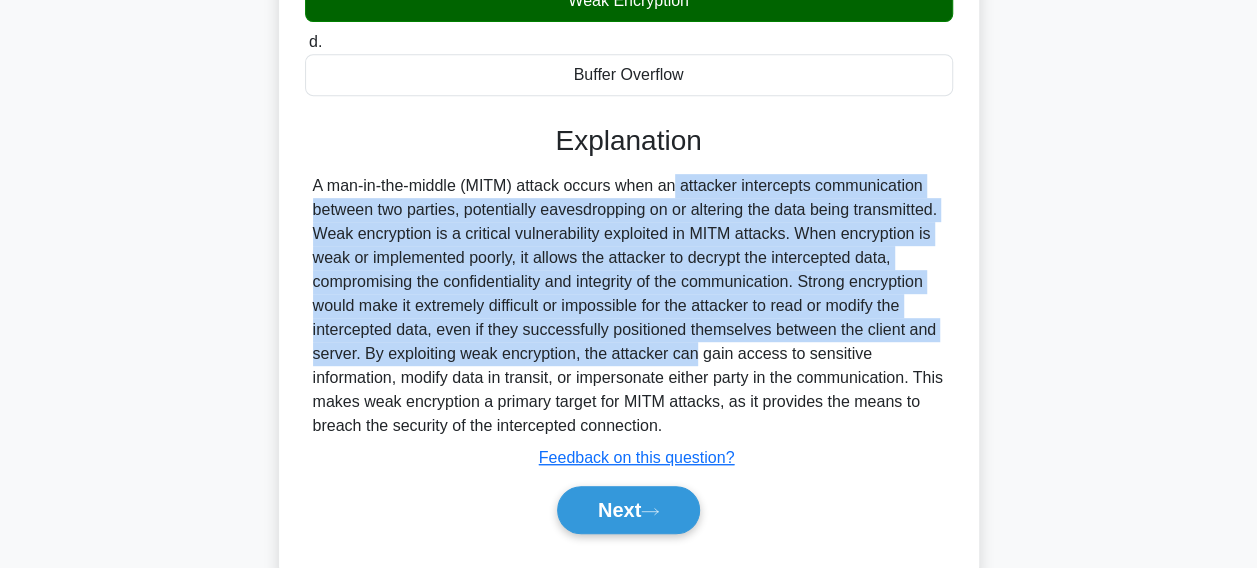 scroll, scrollTop: 512, scrollLeft: 0, axis: vertical 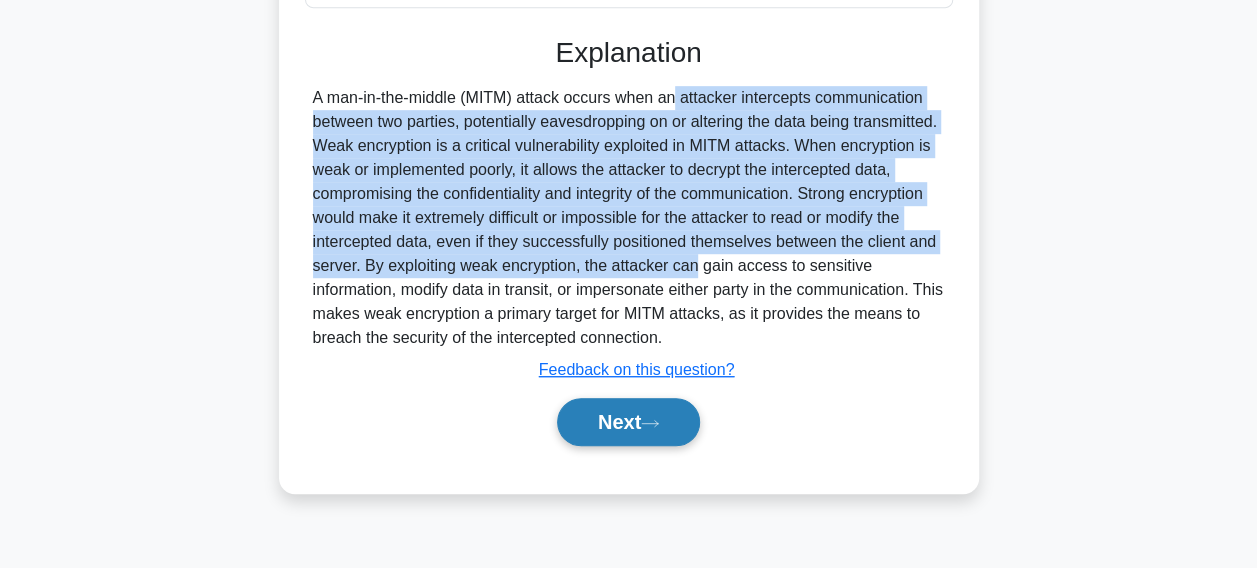 click on "Next" at bounding box center [628, 422] 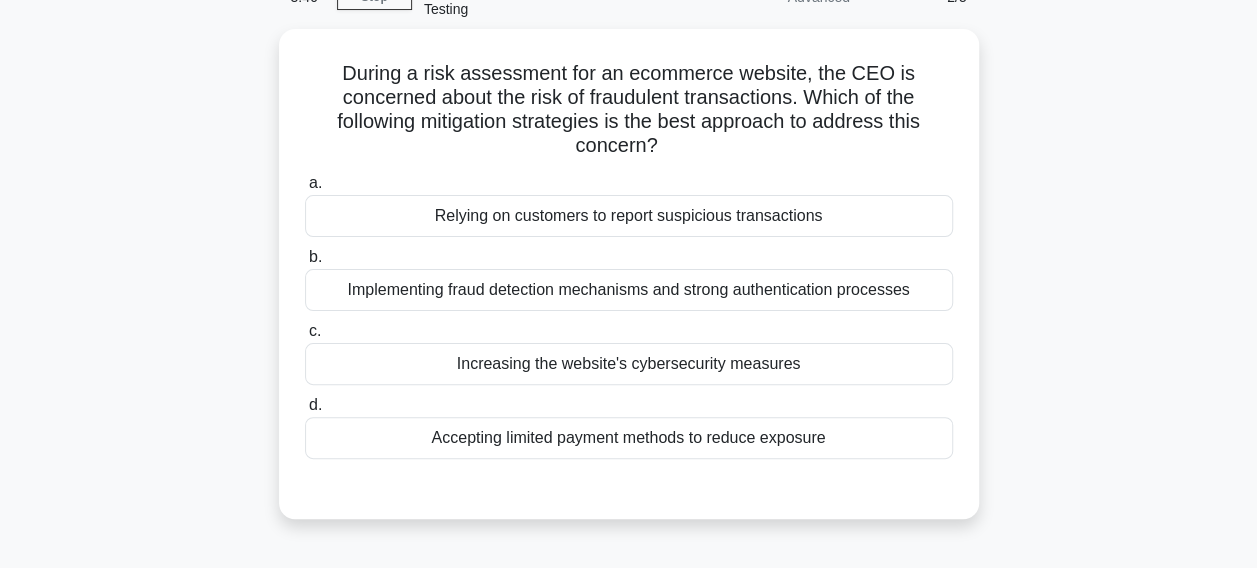 scroll, scrollTop: 0, scrollLeft: 0, axis: both 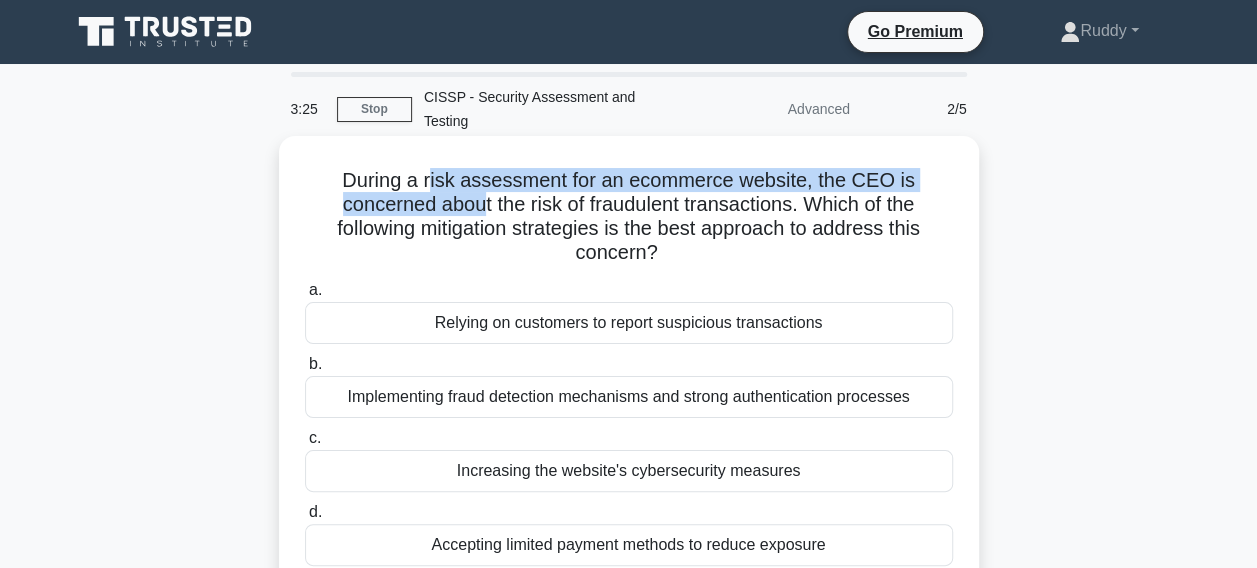 drag, startPoint x: 432, startPoint y: 151, endPoint x: 478, endPoint y: 180, distance: 54.378304 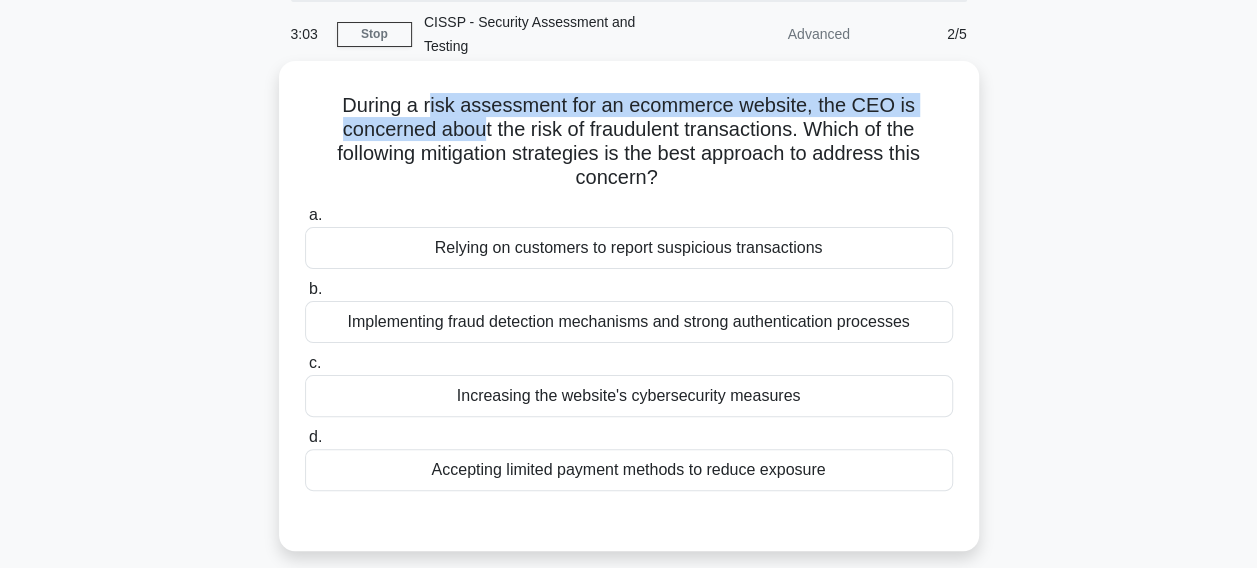 scroll, scrollTop: 100, scrollLeft: 0, axis: vertical 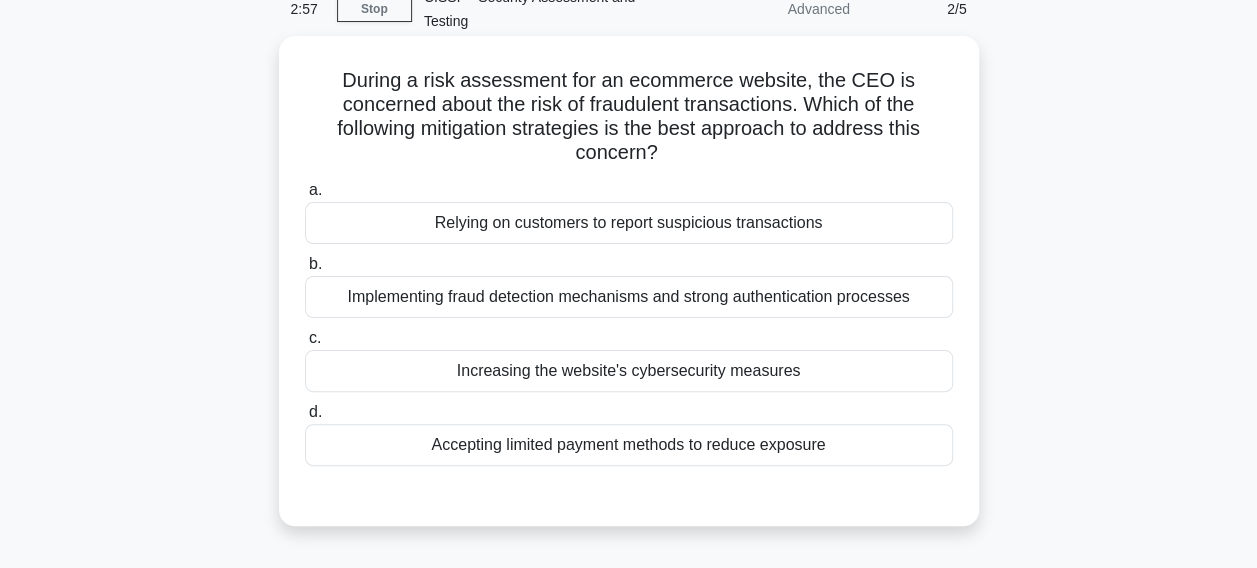 click on "Implementing fraud detection mechanisms and strong authentication processes" at bounding box center (629, 297) 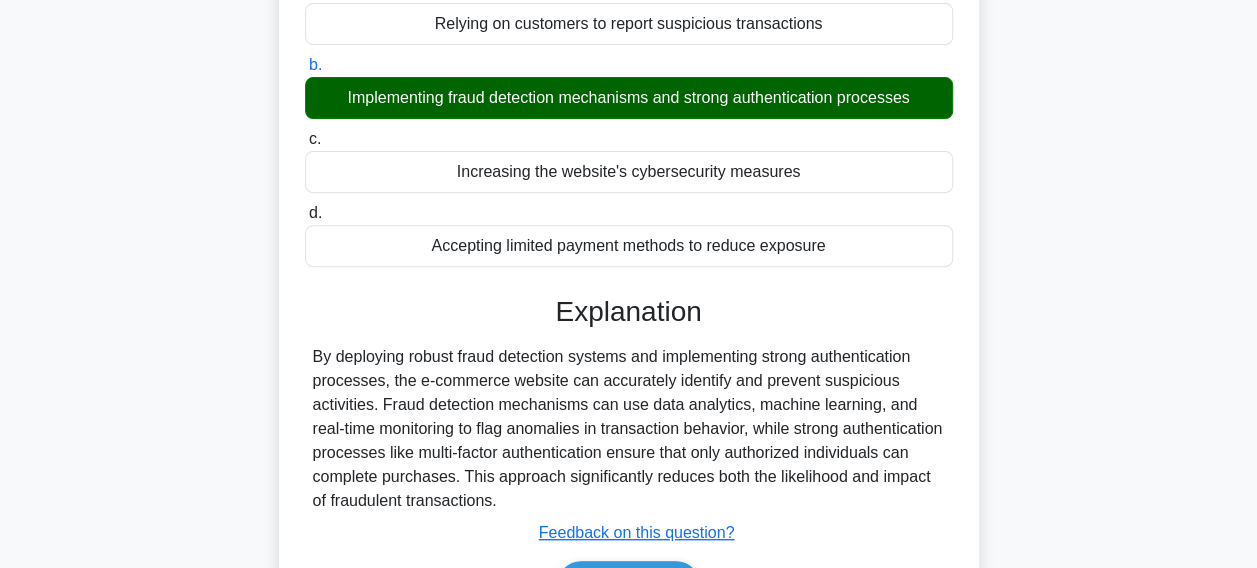scroll, scrollTop: 300, scrollLeft: 0, axis: vertical 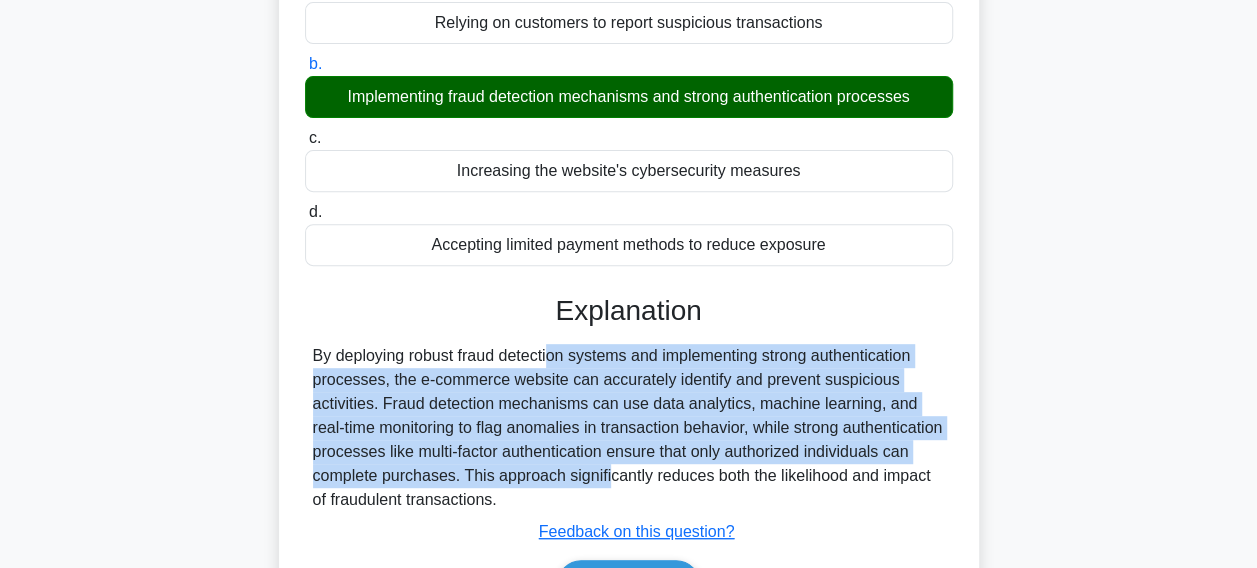 drag, startPoint x: 432, startPoint y: 333, endPoint x: 488, endPoint y: 447, distance: 127.01181 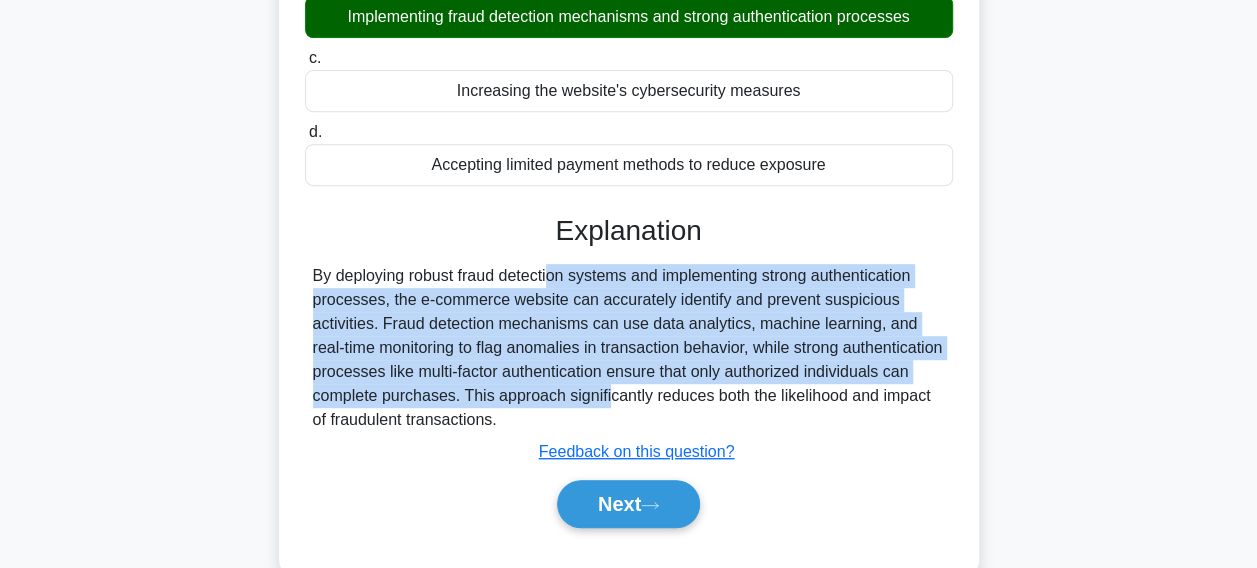 scroll, scrollTop: 500, scrollLeft: 0, axis: vertical 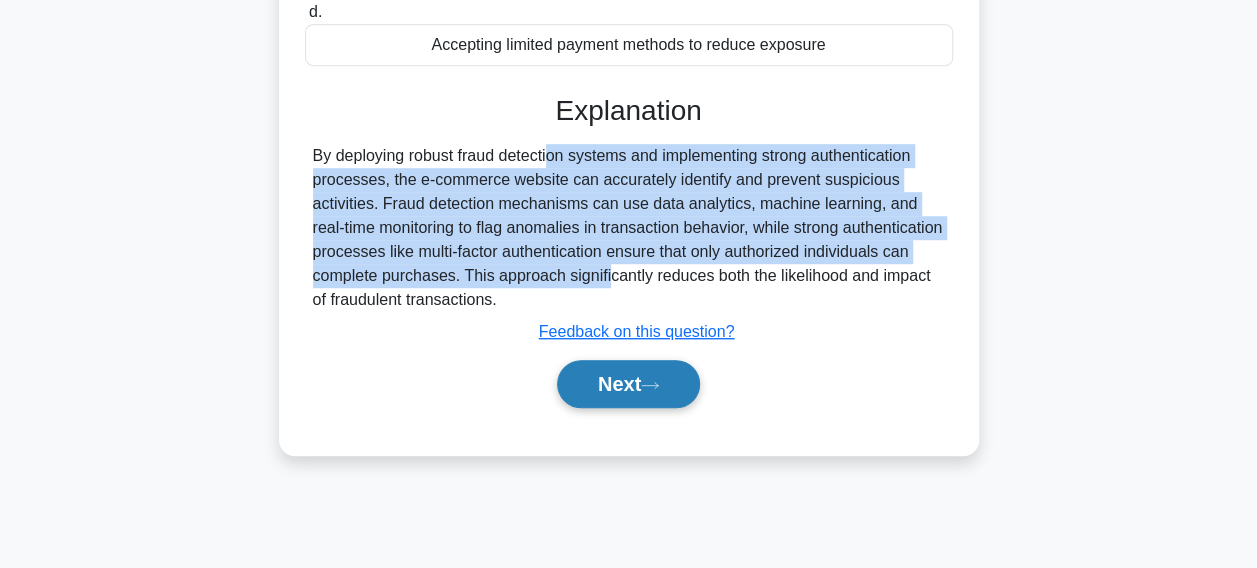 click on "Next" at bounding box center [628, 384] 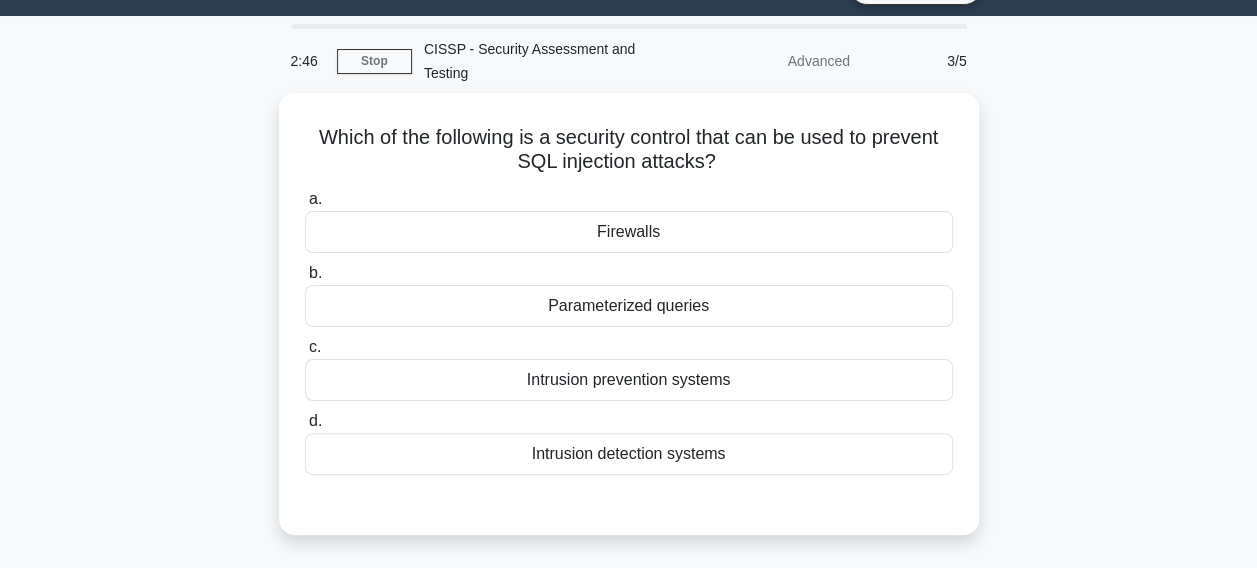 scroll, scrollTop: 0, scrollLeft: 0, axis: both 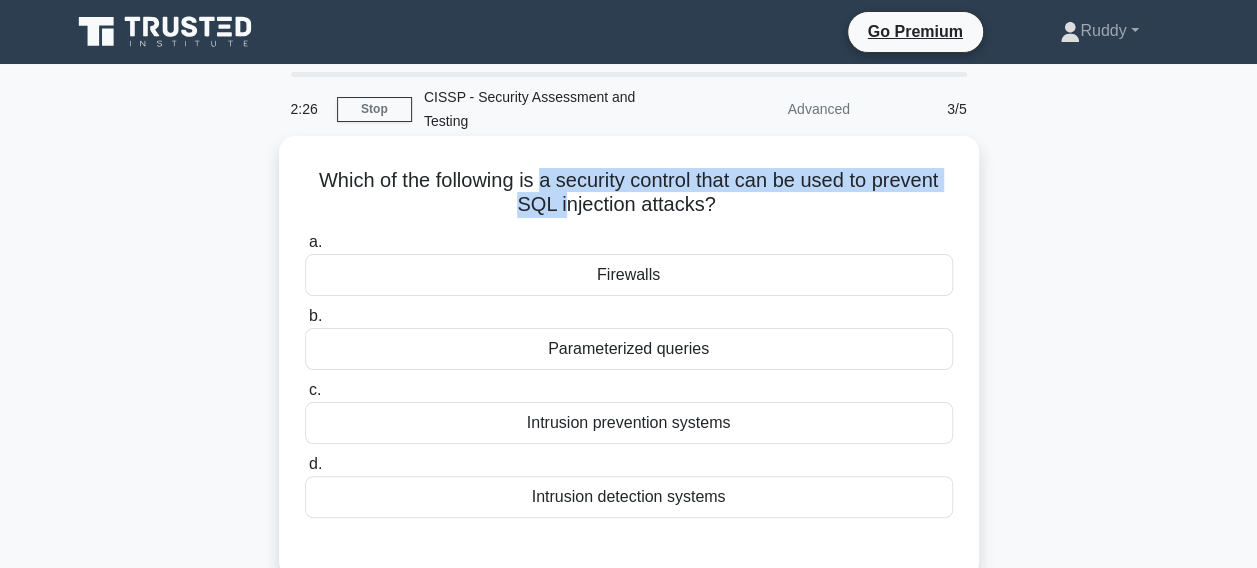 drag, startPoint x: 542, startPoint y: 156, endPoint x: 564, endPoint y: 177, distance: 30.413813 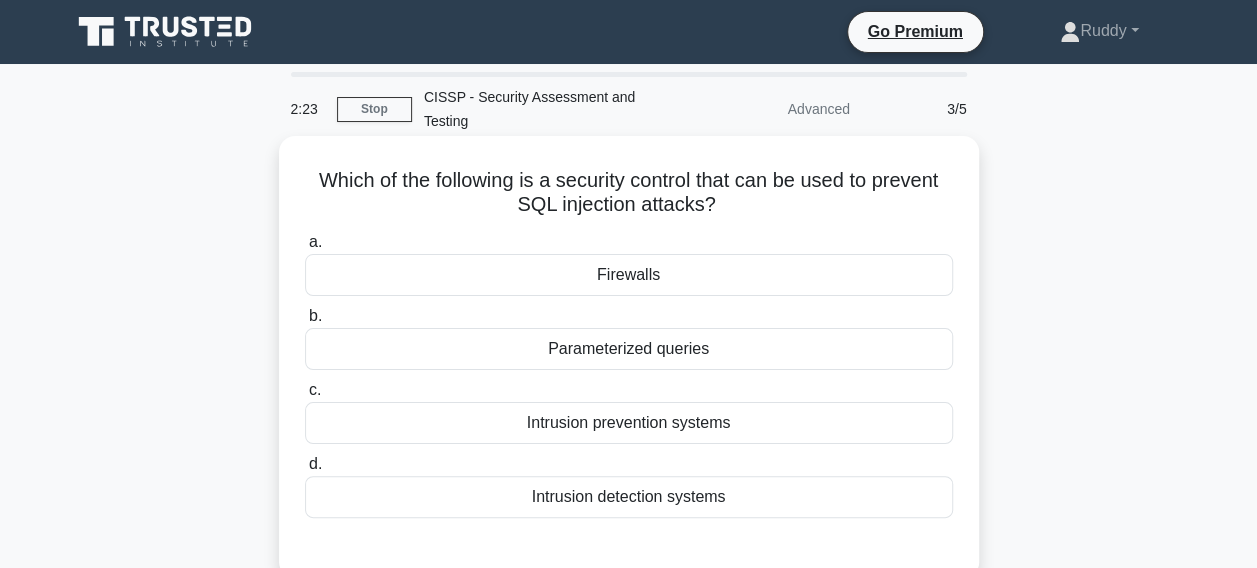 drag, startPoint x: 564, startPoint y: 177, endPoint x: 573, endPoint y: 336, distance: 159.25452 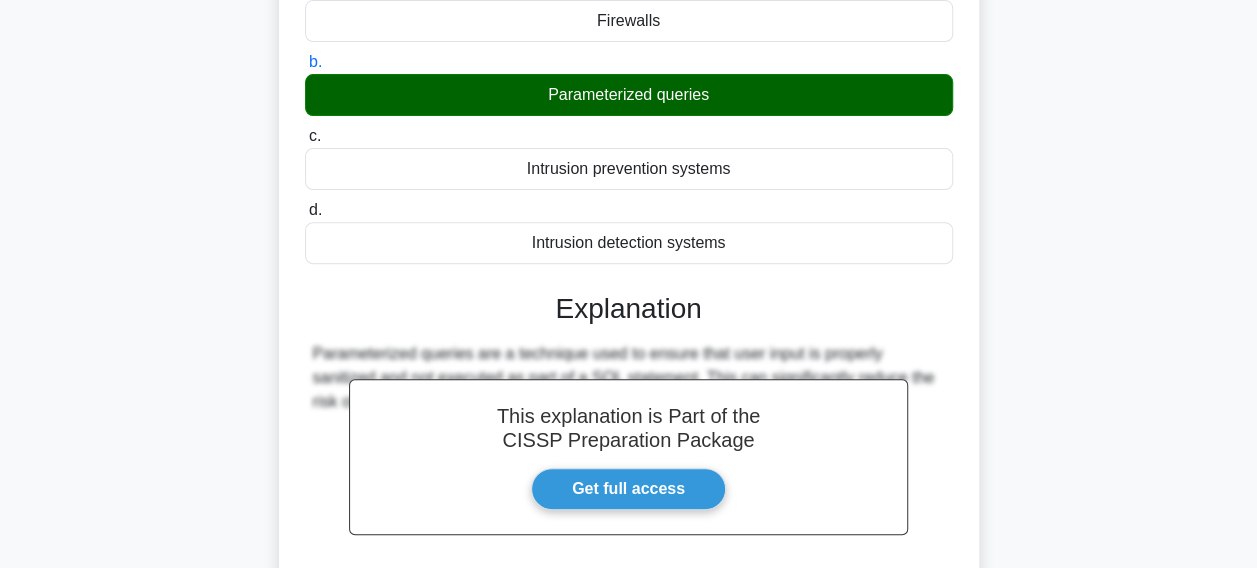 scroll, scrollTop: 400, scrollLeft: 0, axis: vertical 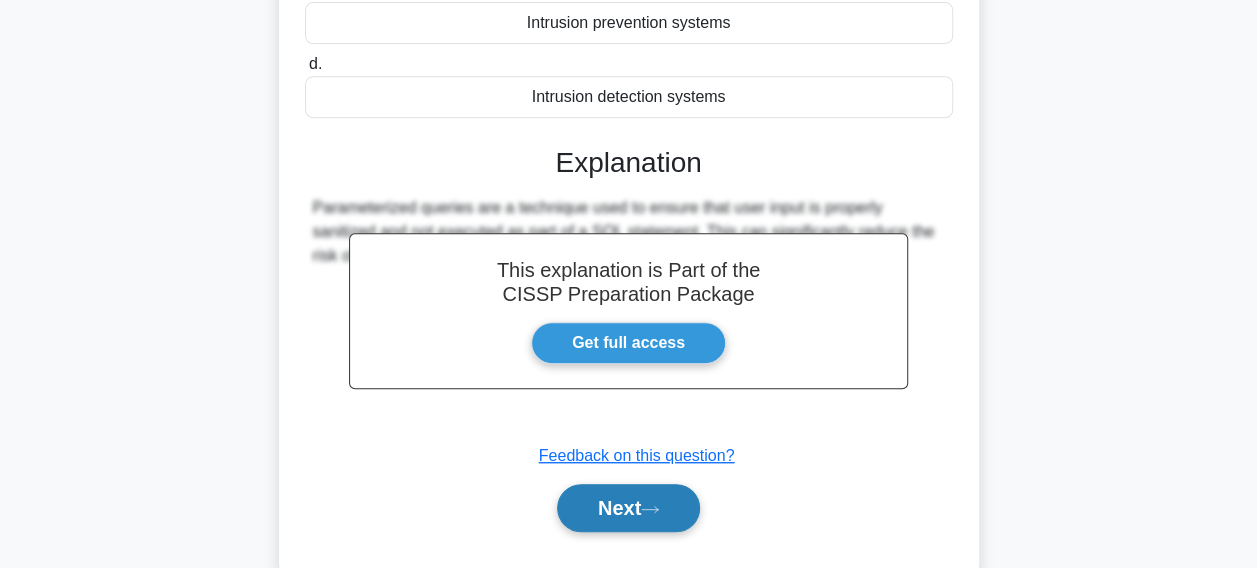 click on "Next" at bounding box center (628, 508) 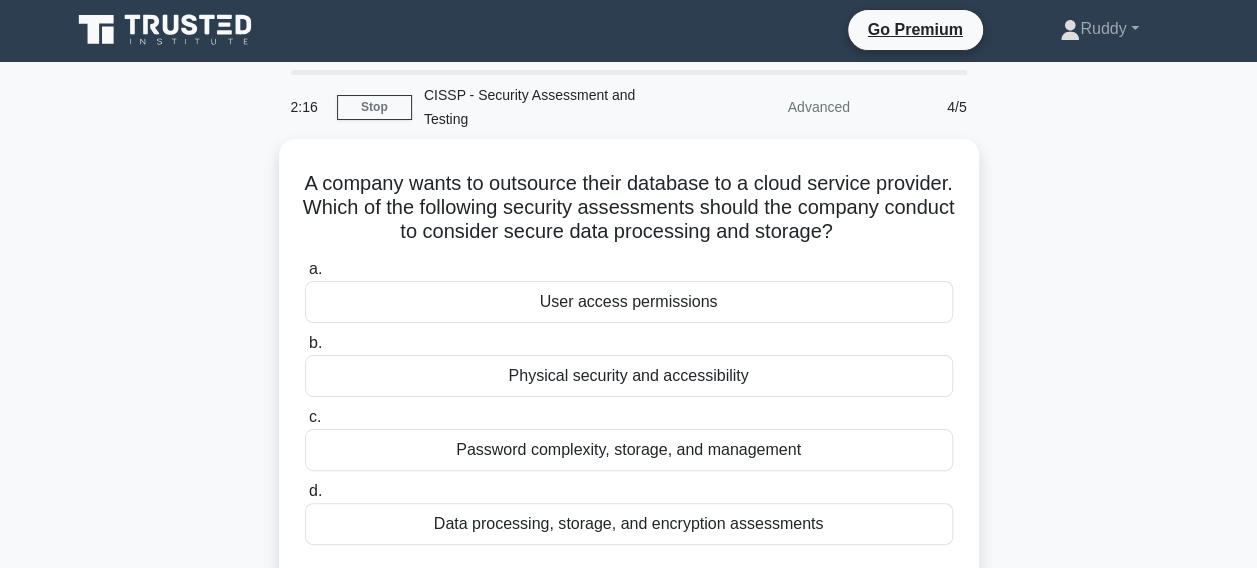scroll, scrollTop: 0, scrollLeft: 0, axis: both 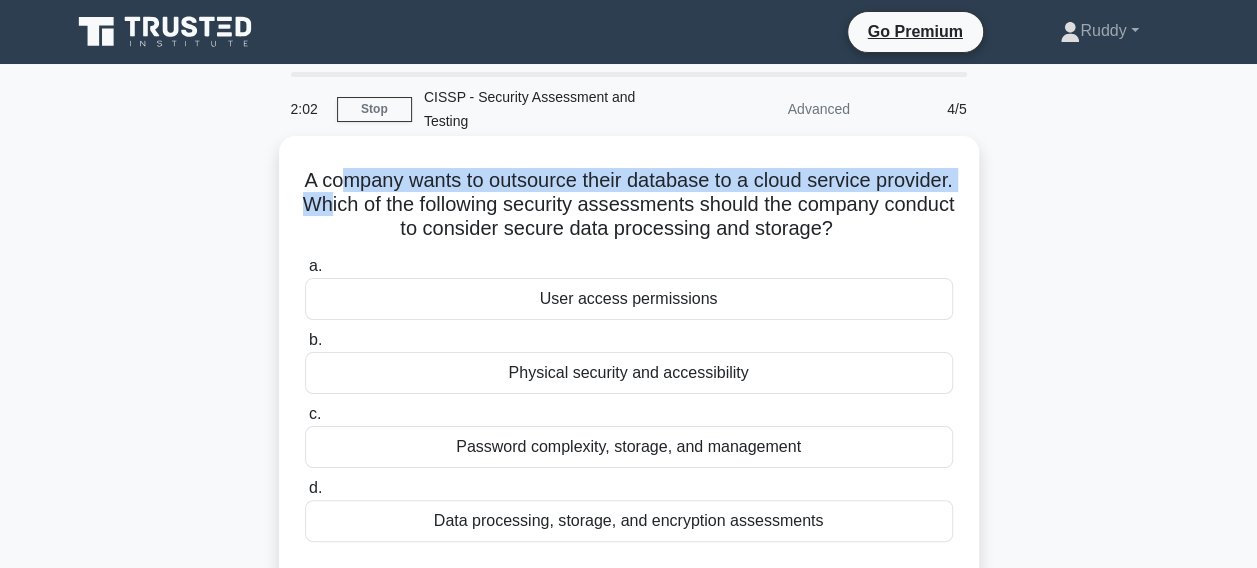 drag, startPoint x: 382, startPoint y: 155, endPoint x: 448, endPoint y: 172, distance: 68.154236 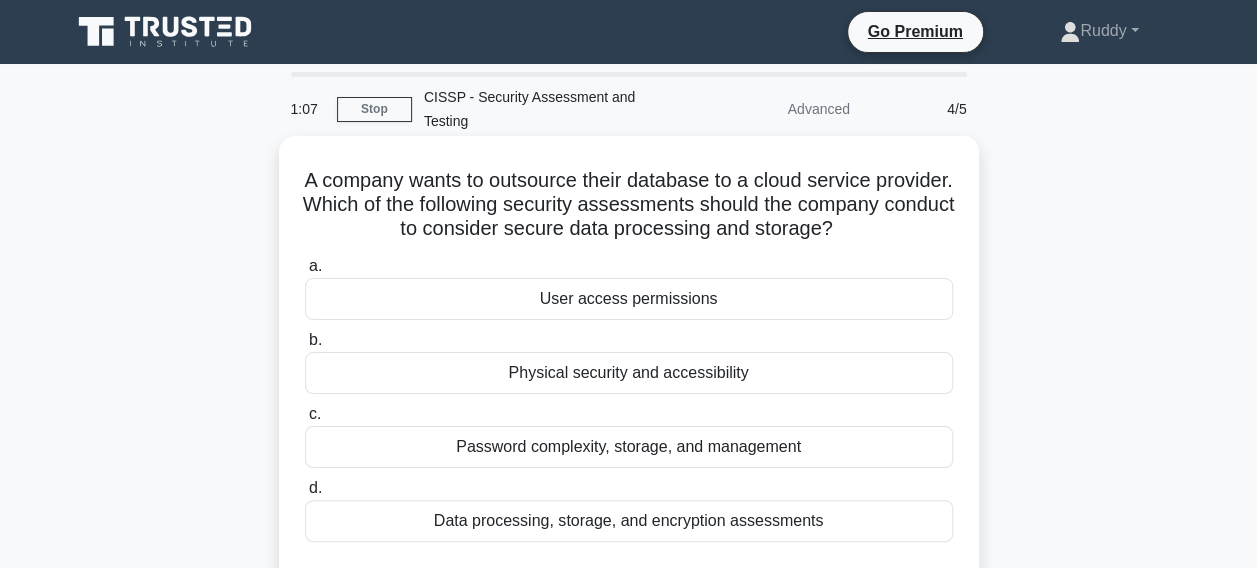 click on "Data processing, storage, and encryption assessments" at bounding box center (629, 521) 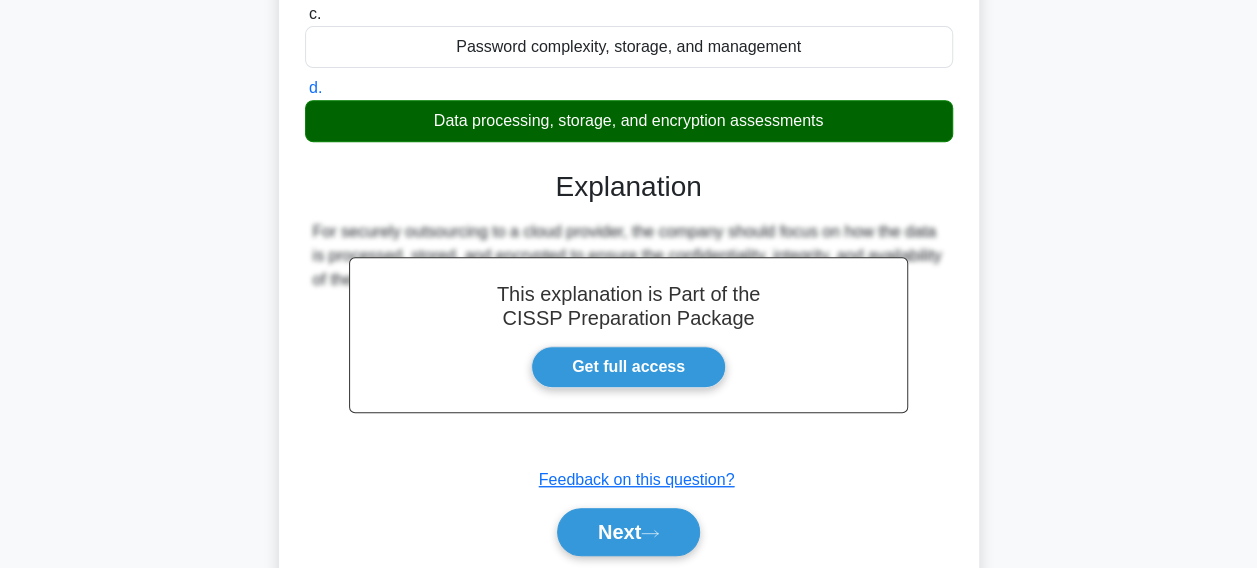 scroll, scrollTop: 500, scrollLeft: 0, axis: vertical 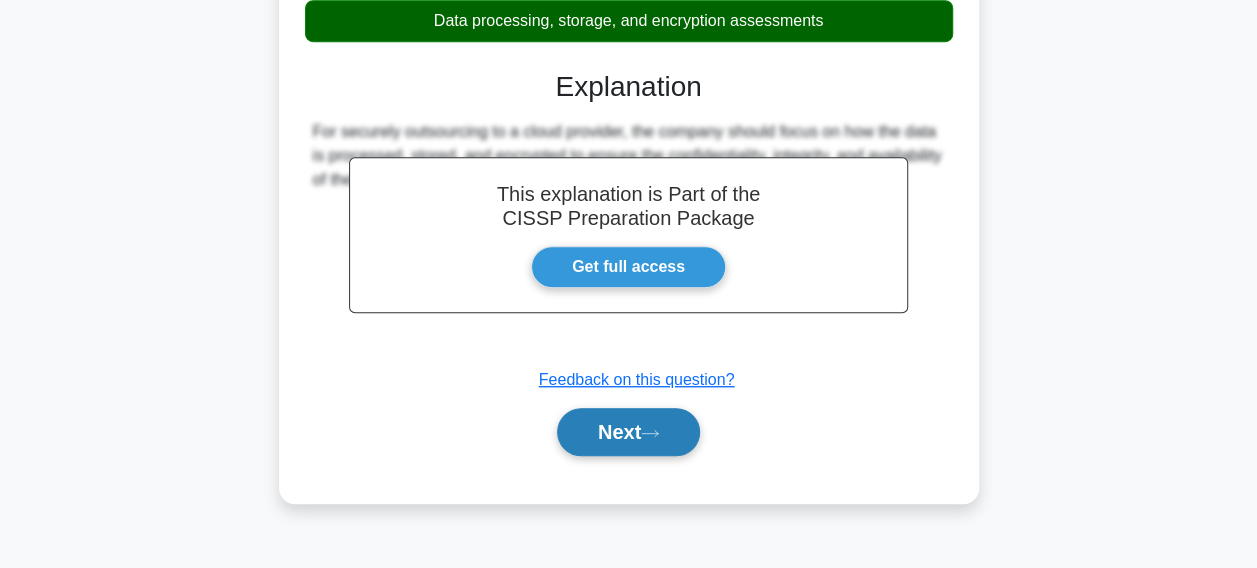 click on "Next" at bounding box center (628, 432) 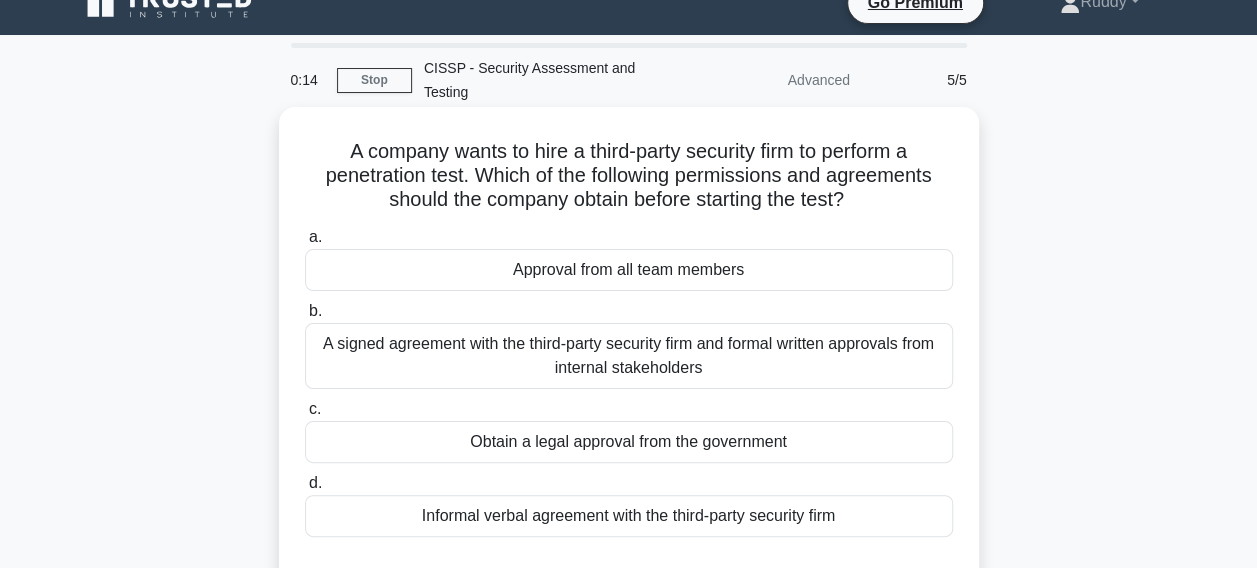 scroll, scrollTop: 0, scrollLeft: 0, axis: both 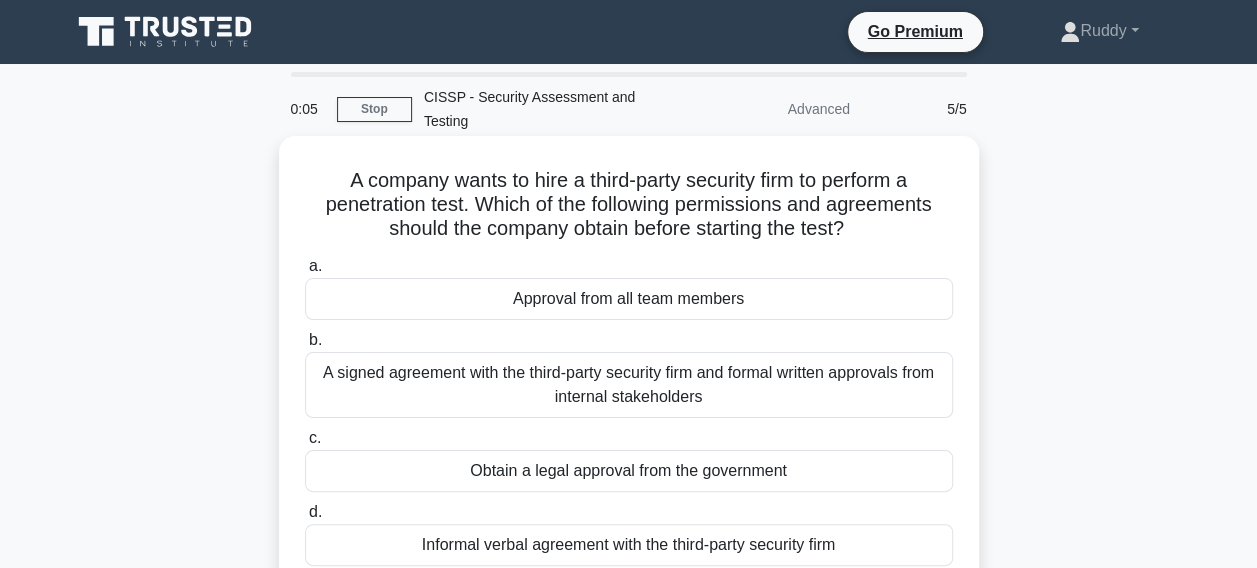 click on "A signed agreement with the third-party security firm and formal written approvals from internal stakeholders" at bounding box center [629, 385] 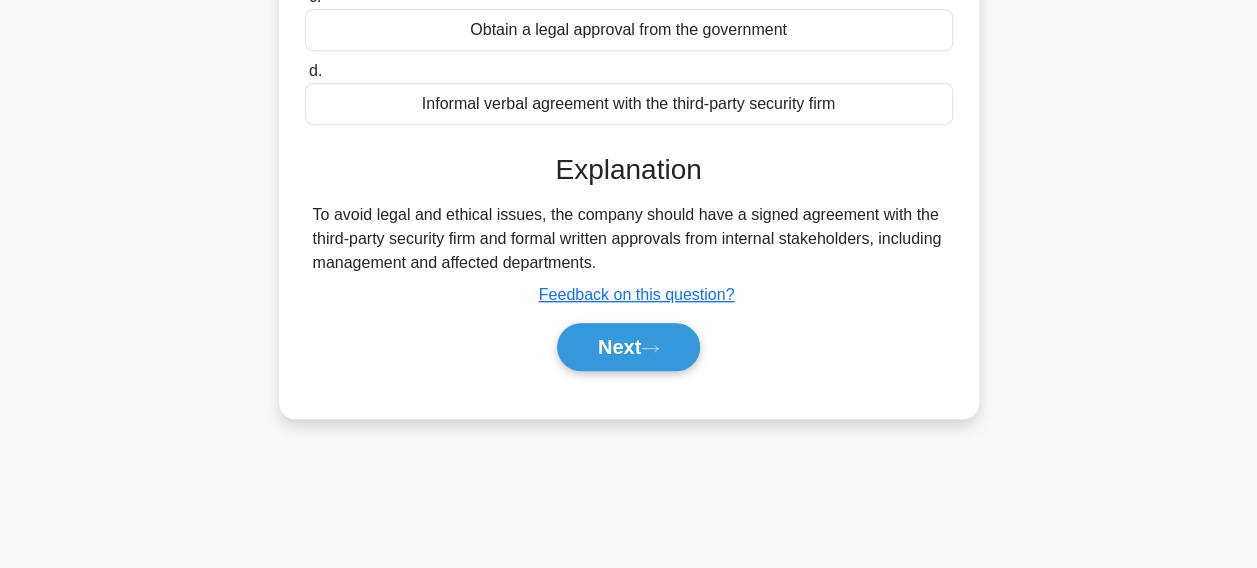 scroll, scrollTop: 500, scrollLeft: 0, axis: vertical 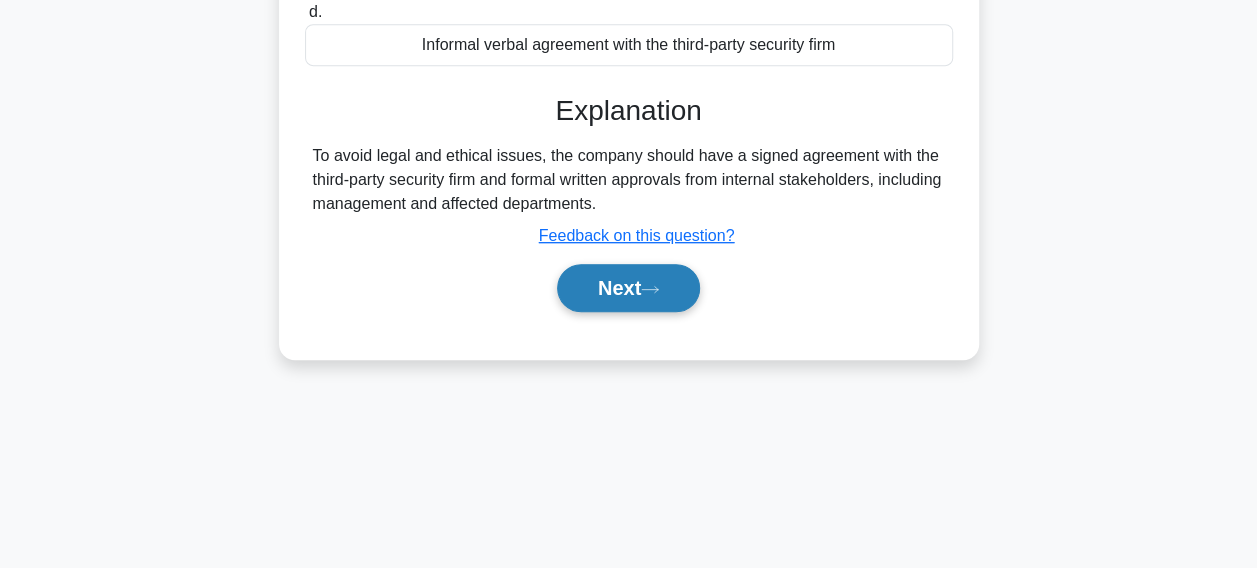 click on "Next" at bounding box center [628, 288] 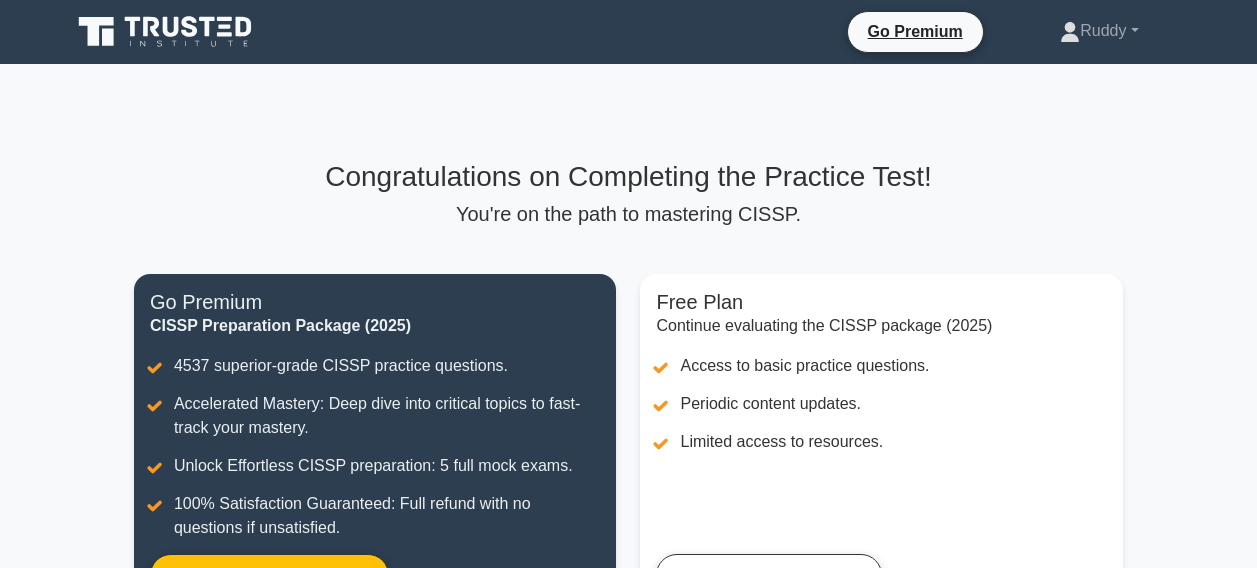 scroll, scrollTop: 0, scrollLeft: 0, axis: both 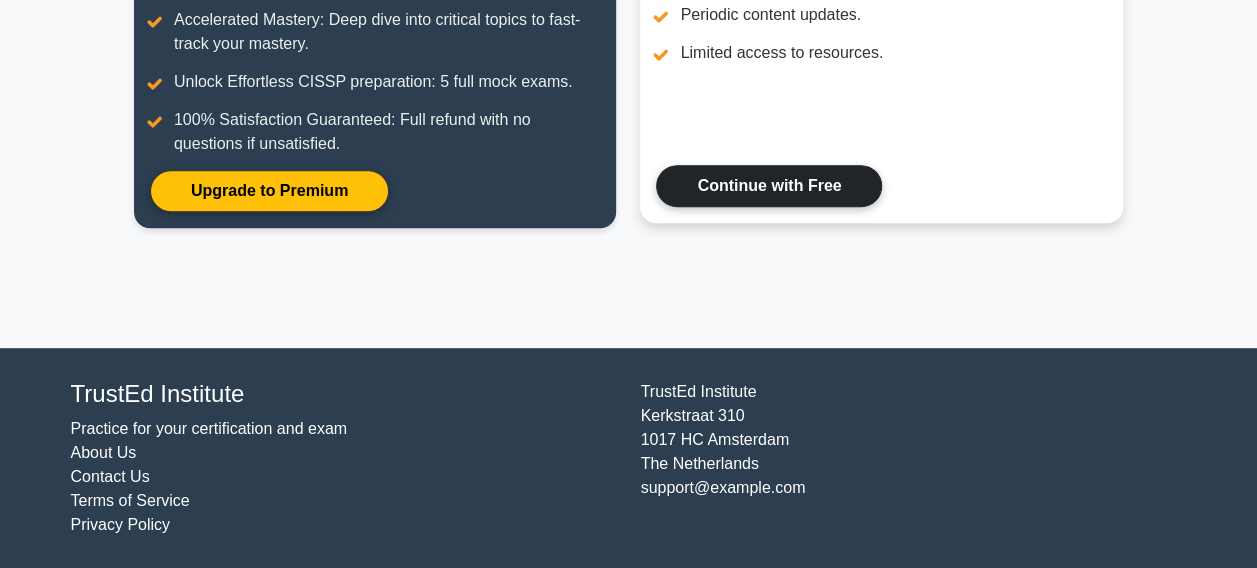 click on "Continue with Free" at bounding box center [769, 186] 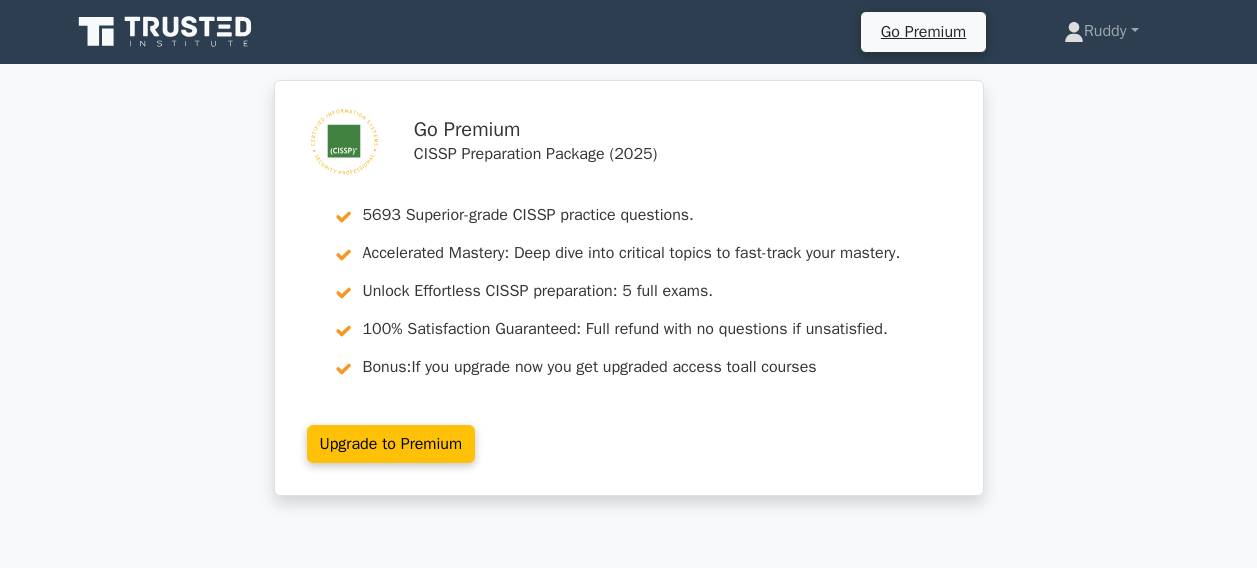 scroll, scrollTop: 0, scrollLeft: 0, axis: both 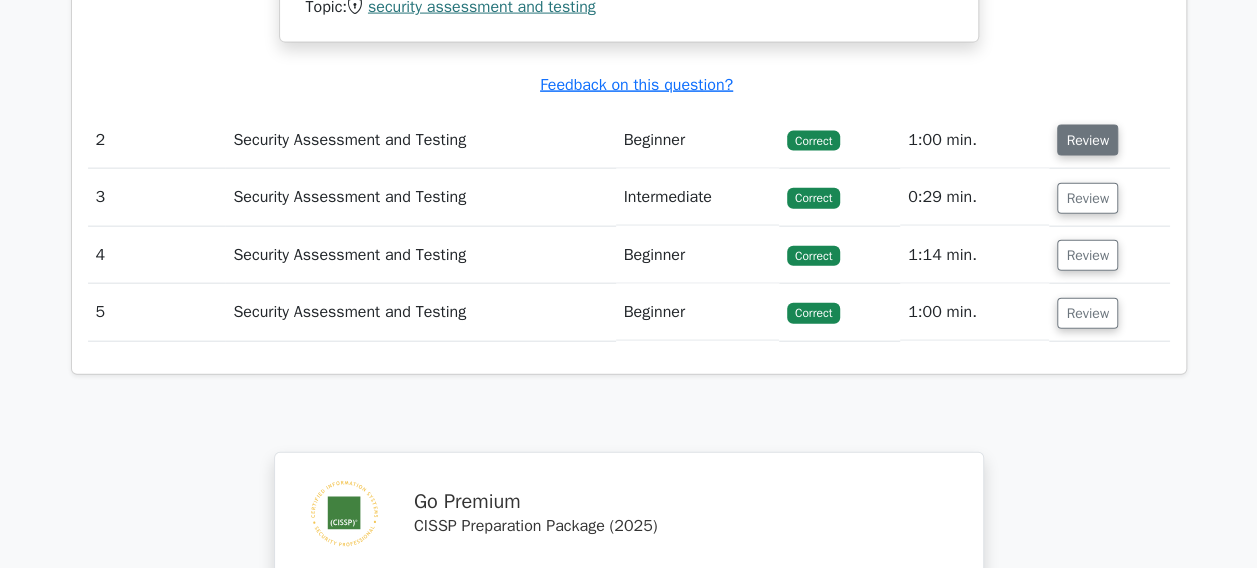 click on "Review" at bounding box center (1087, 140) 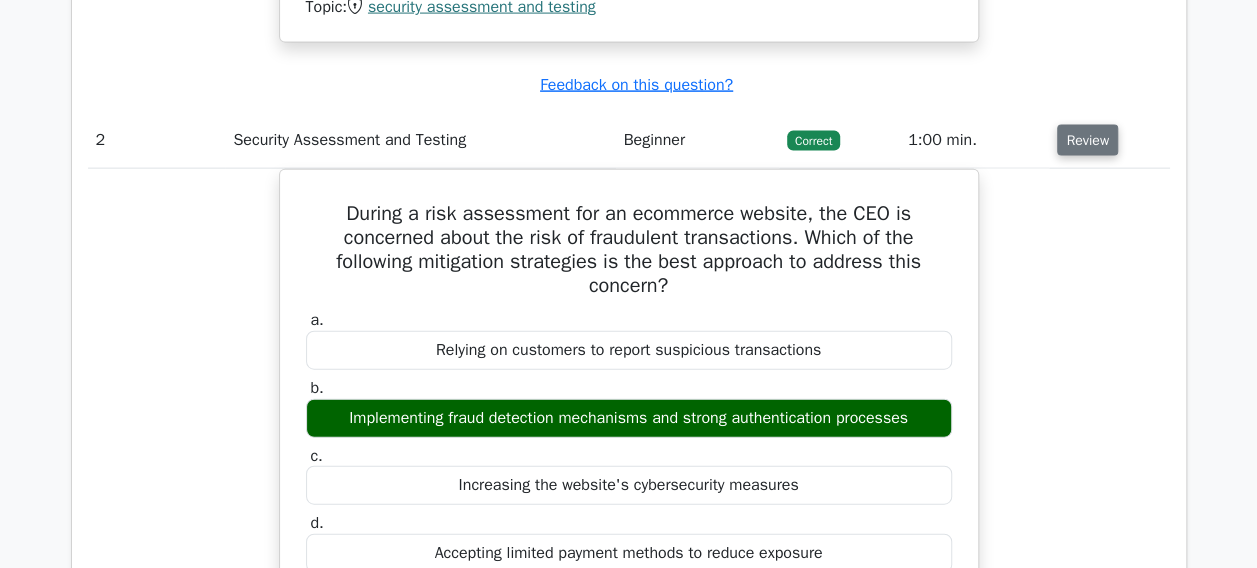 click on "Review" at bounding box center [1087, 140] 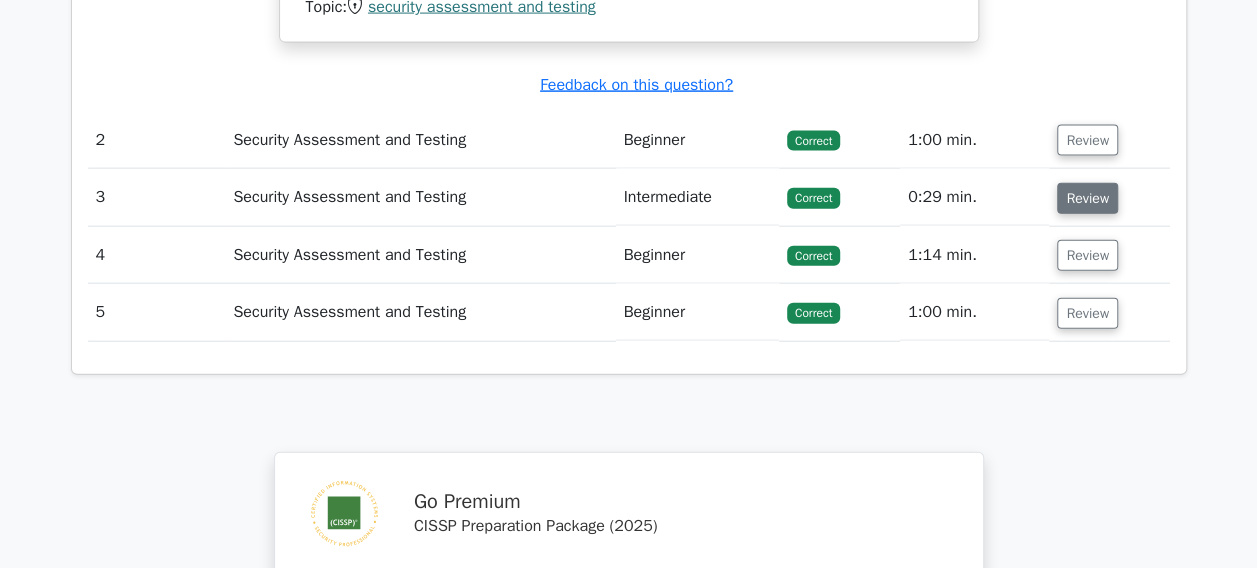 click on "Review" at bounding box center (1087, 198) 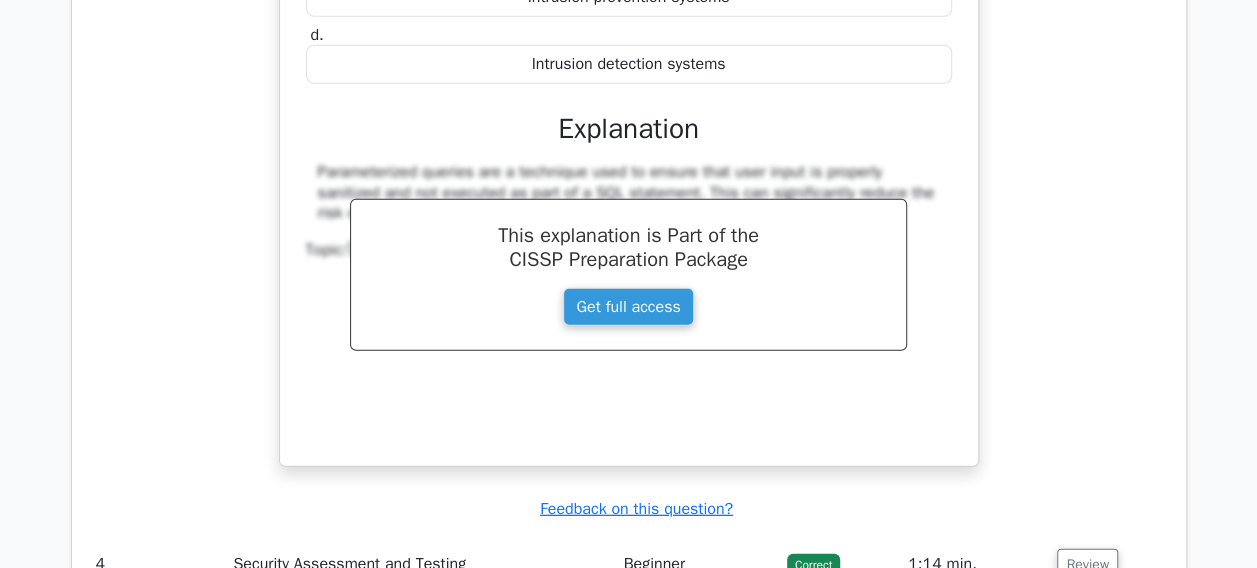 scroll, scrollTop: 2700, scrollLeft: 0, axis: vertical 